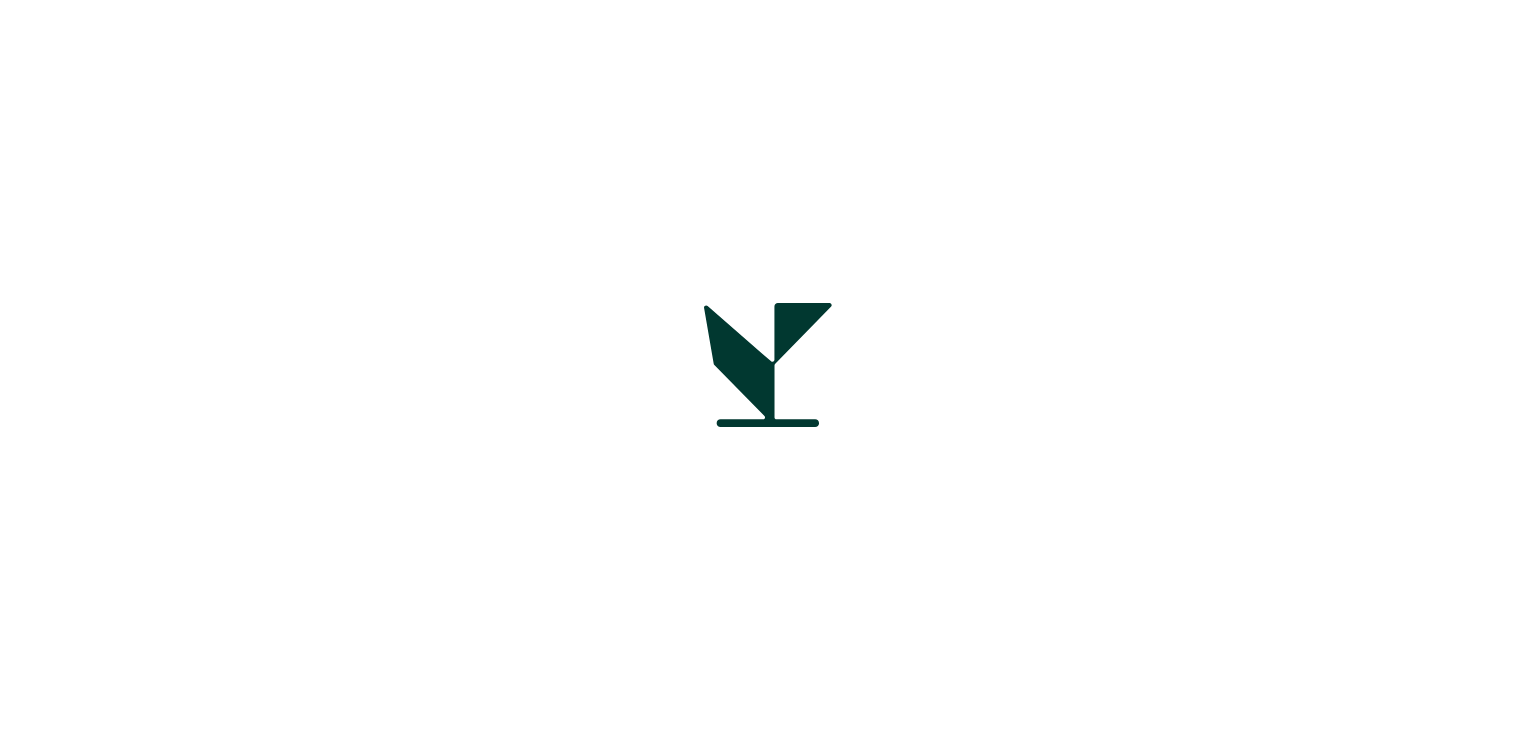 scroll, scrollTop: 0, scrollLeft: 0, axis: both 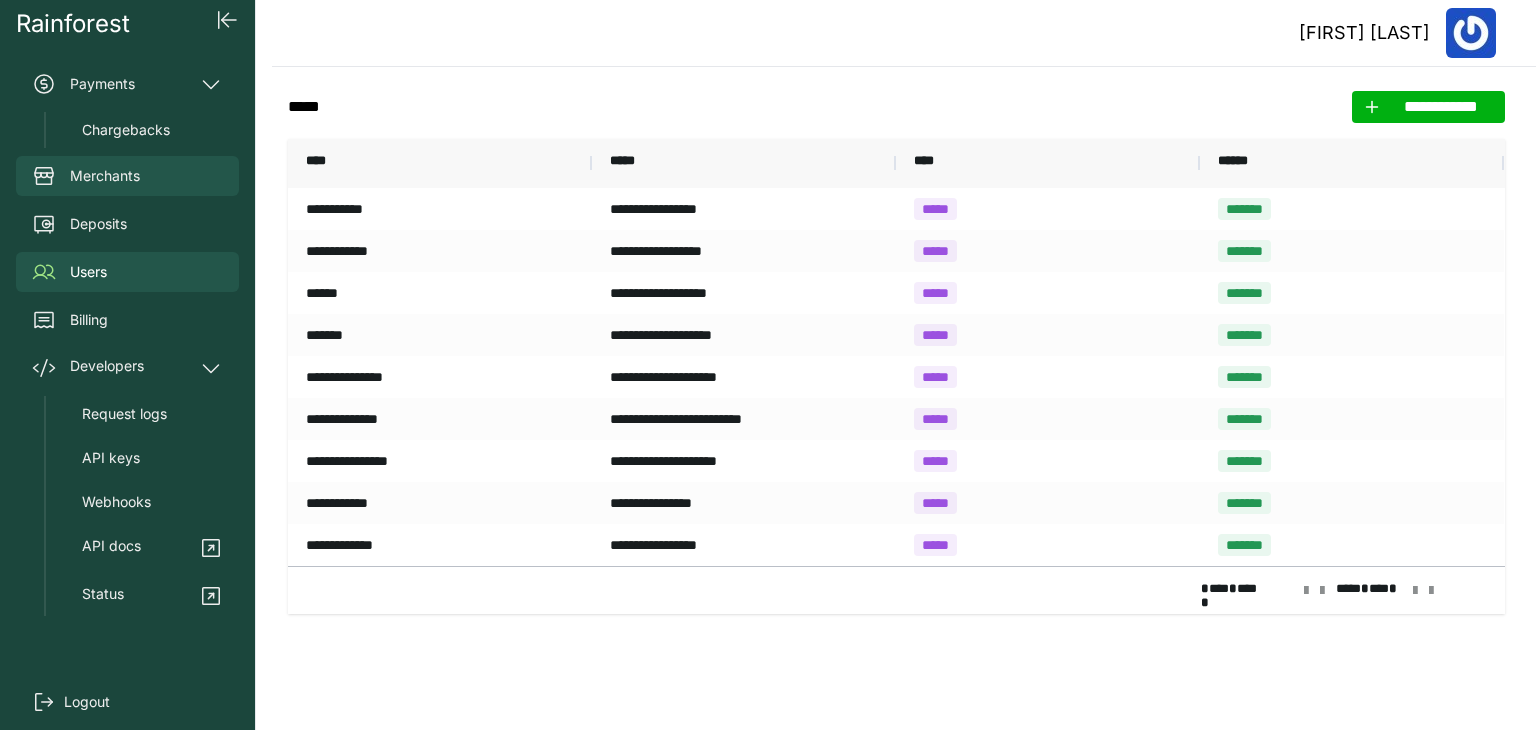 click on "Merchants" at bounding box center [105, 176] 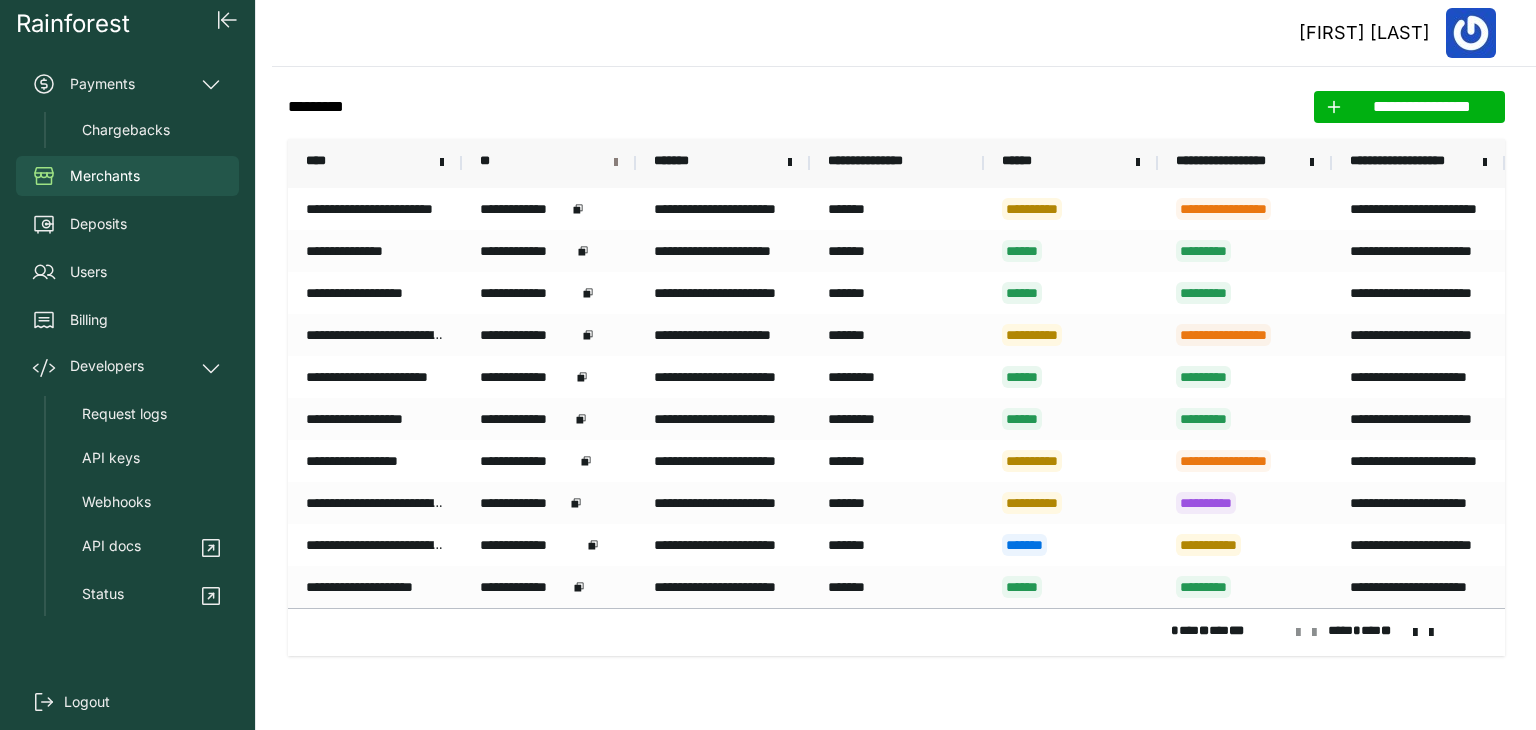 click at bounding box center (616, 163) 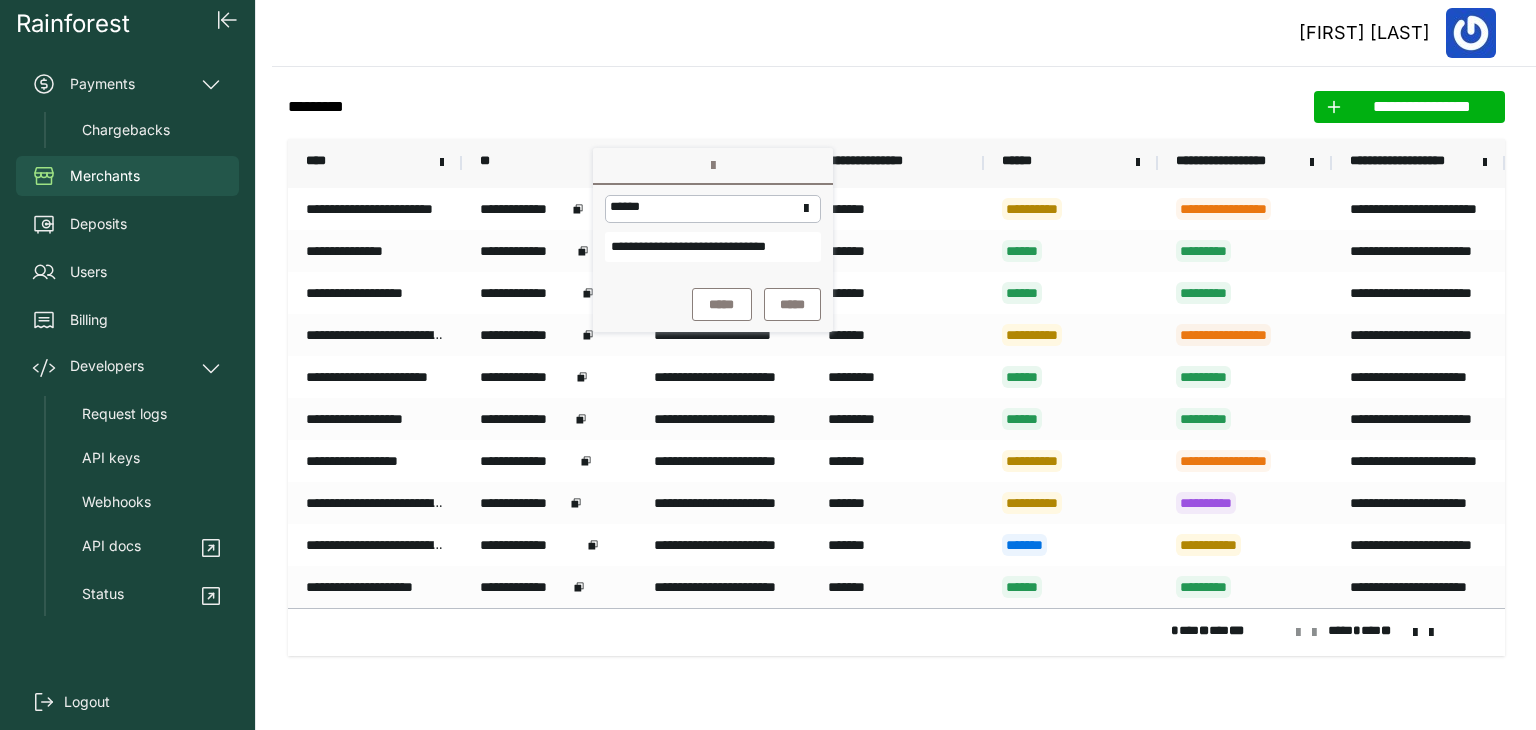 scroll, scrollTop: 0, scrollLeft: 36, axis: horizontal 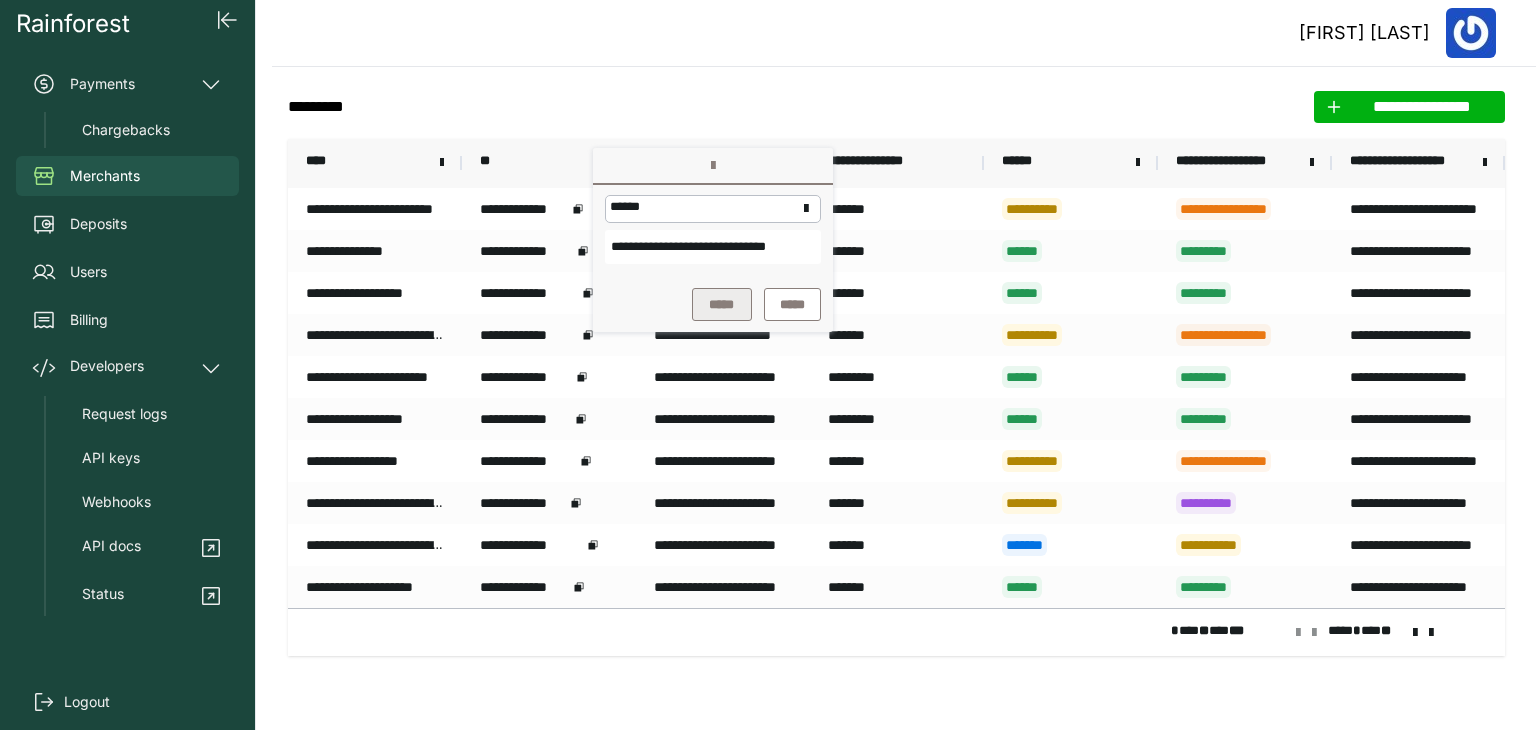 type on "**********" 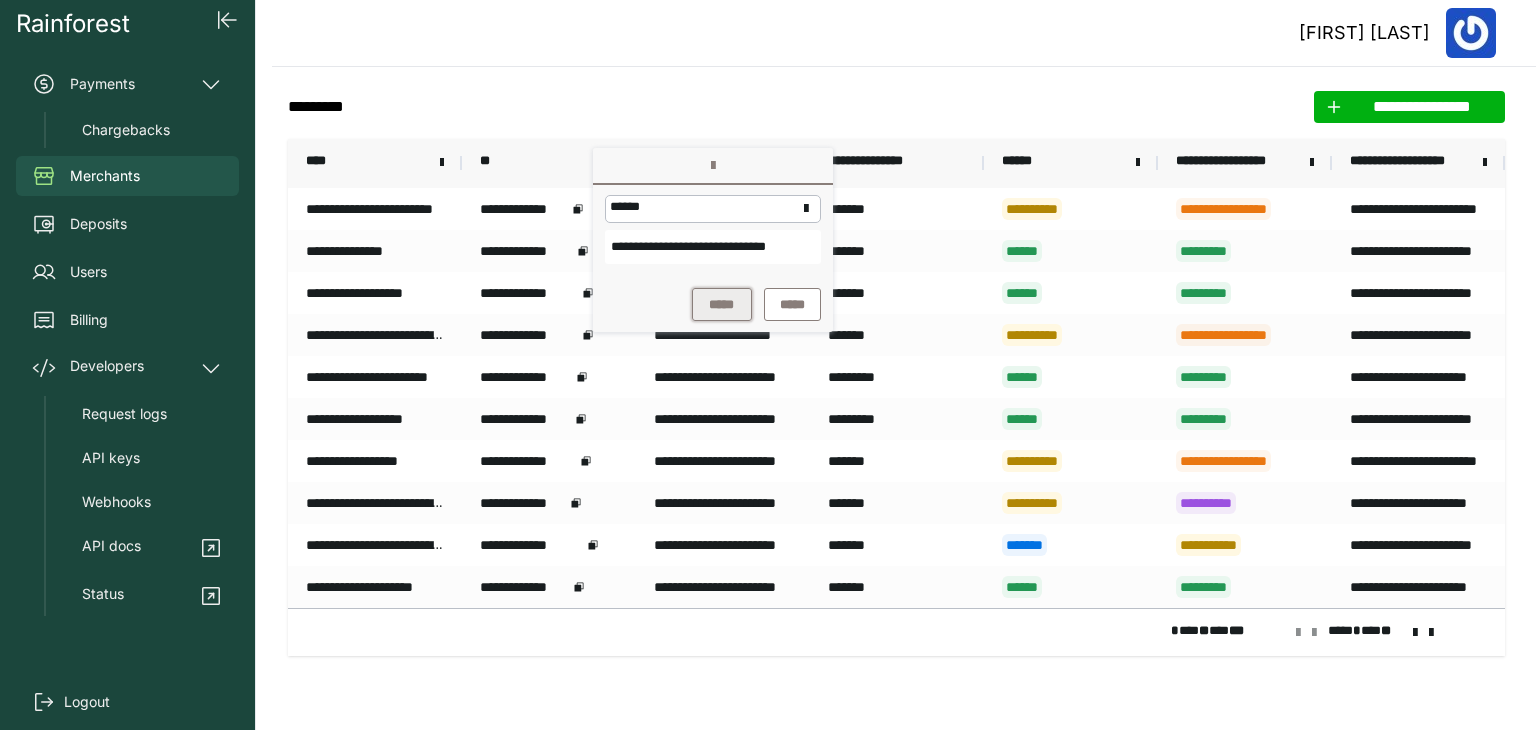 scroll, scrollTop: 0, scrollLeft: 0, axis: both 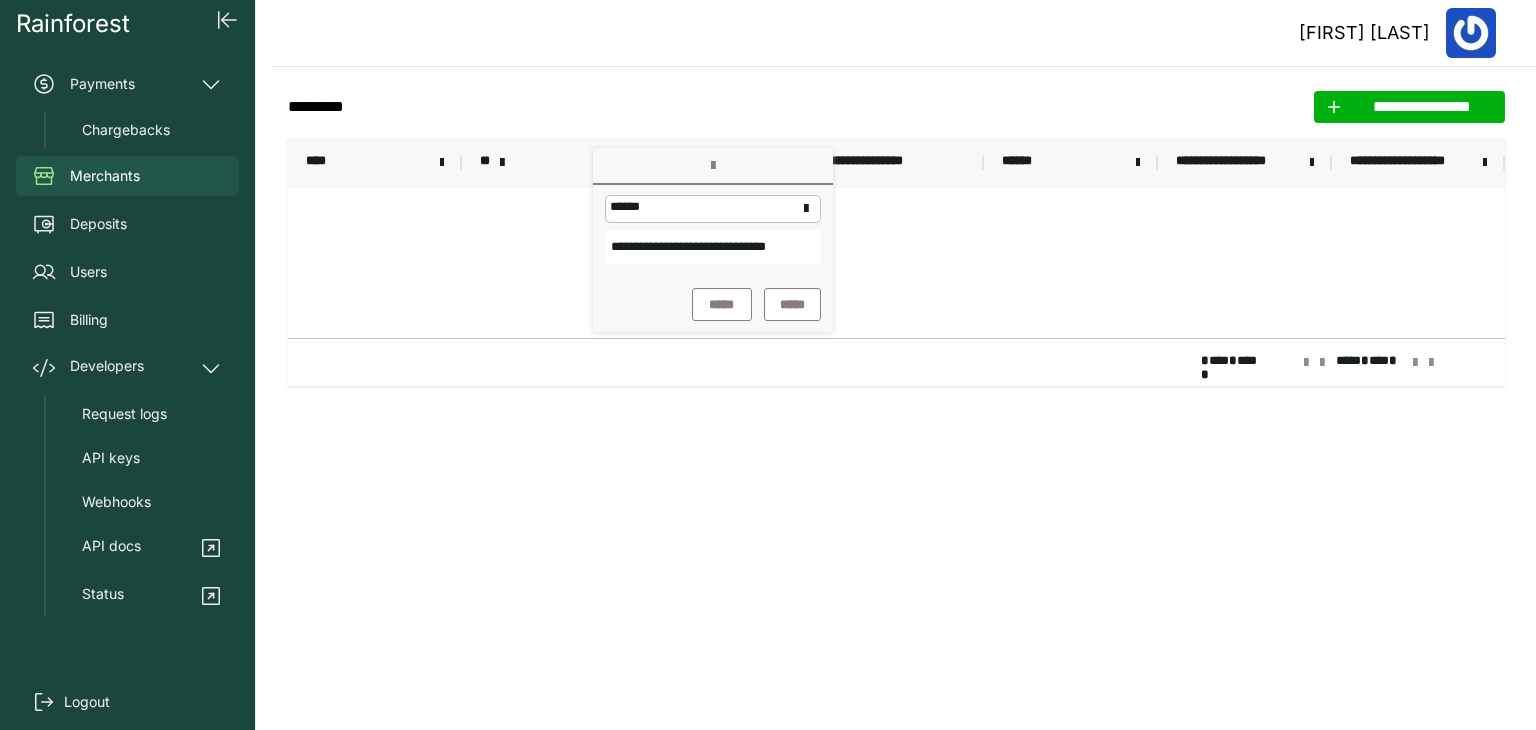 click on "**********" 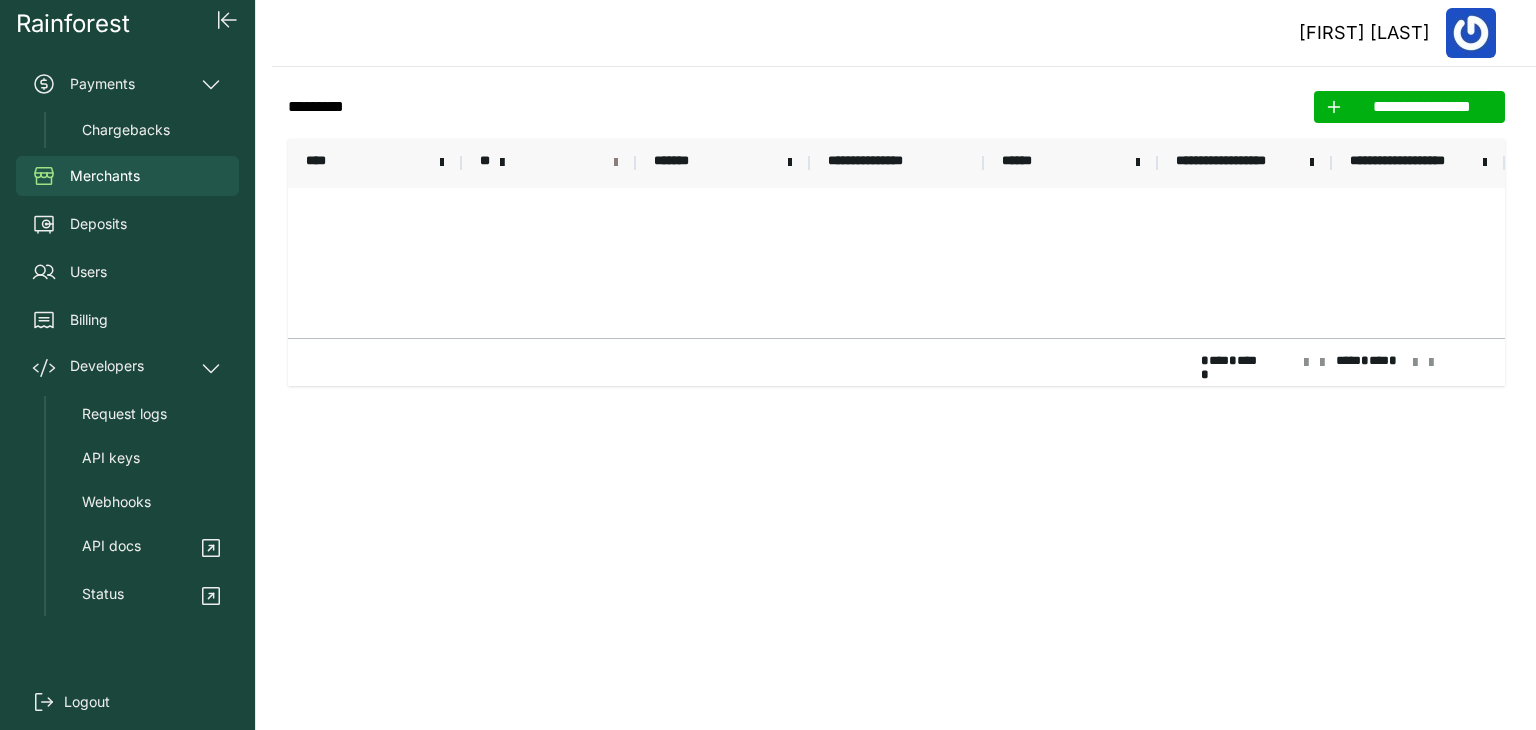 click at bounding box center (616, 163) 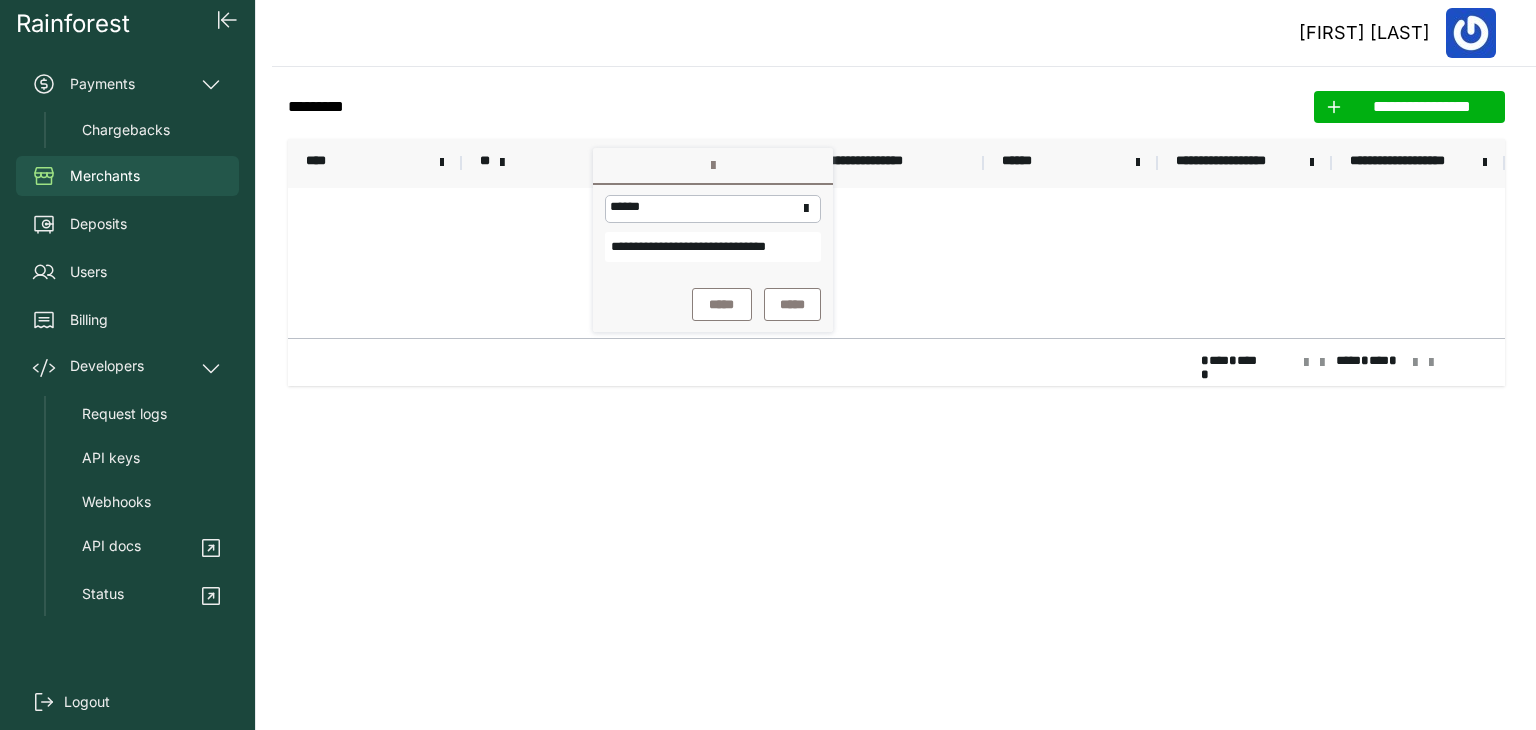 scroll, scrollTop: 0, scrollLeft: 36, axis: horizontal 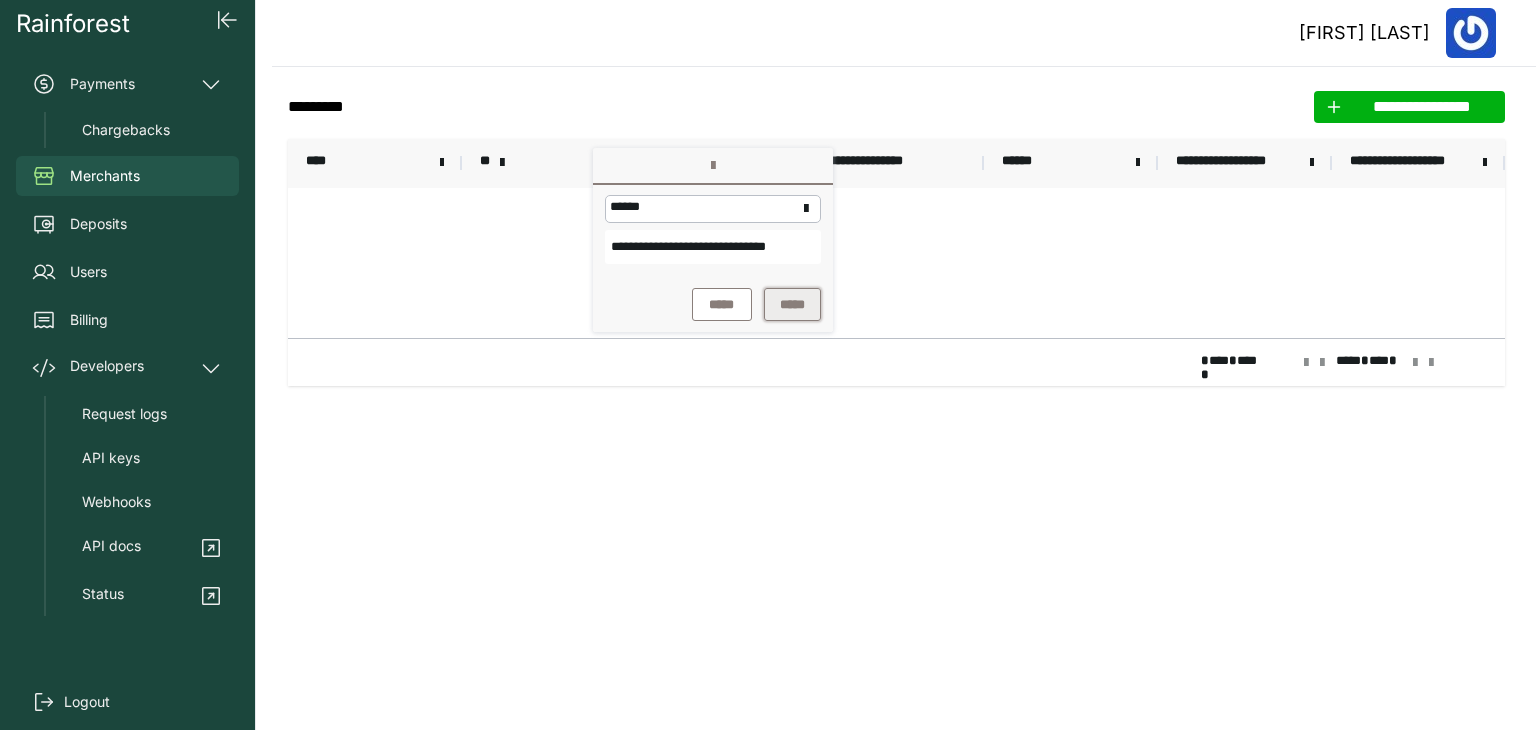 click on "*****" at bounding box center [792, 304] 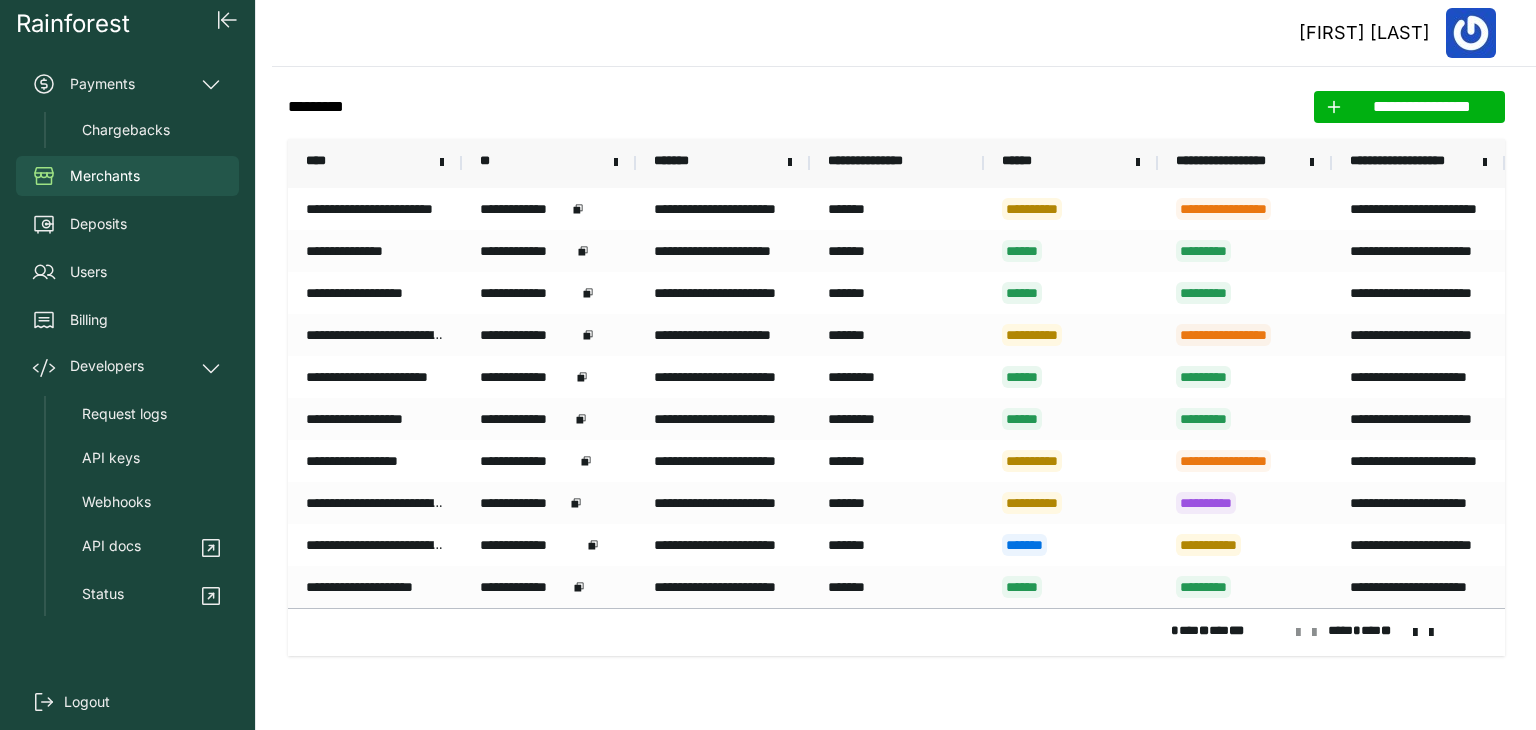 click on "**********" 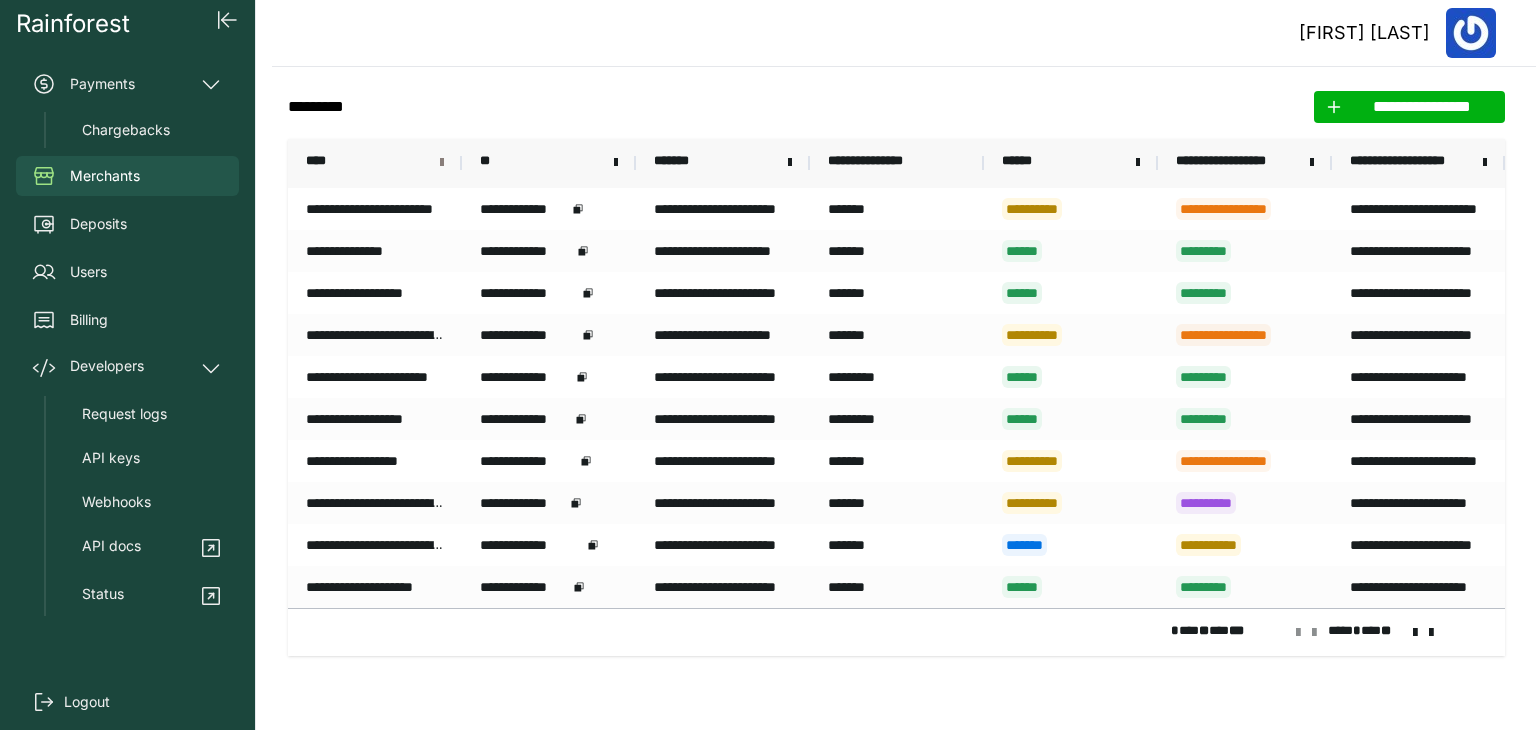 click at bounding box center [442, 163] 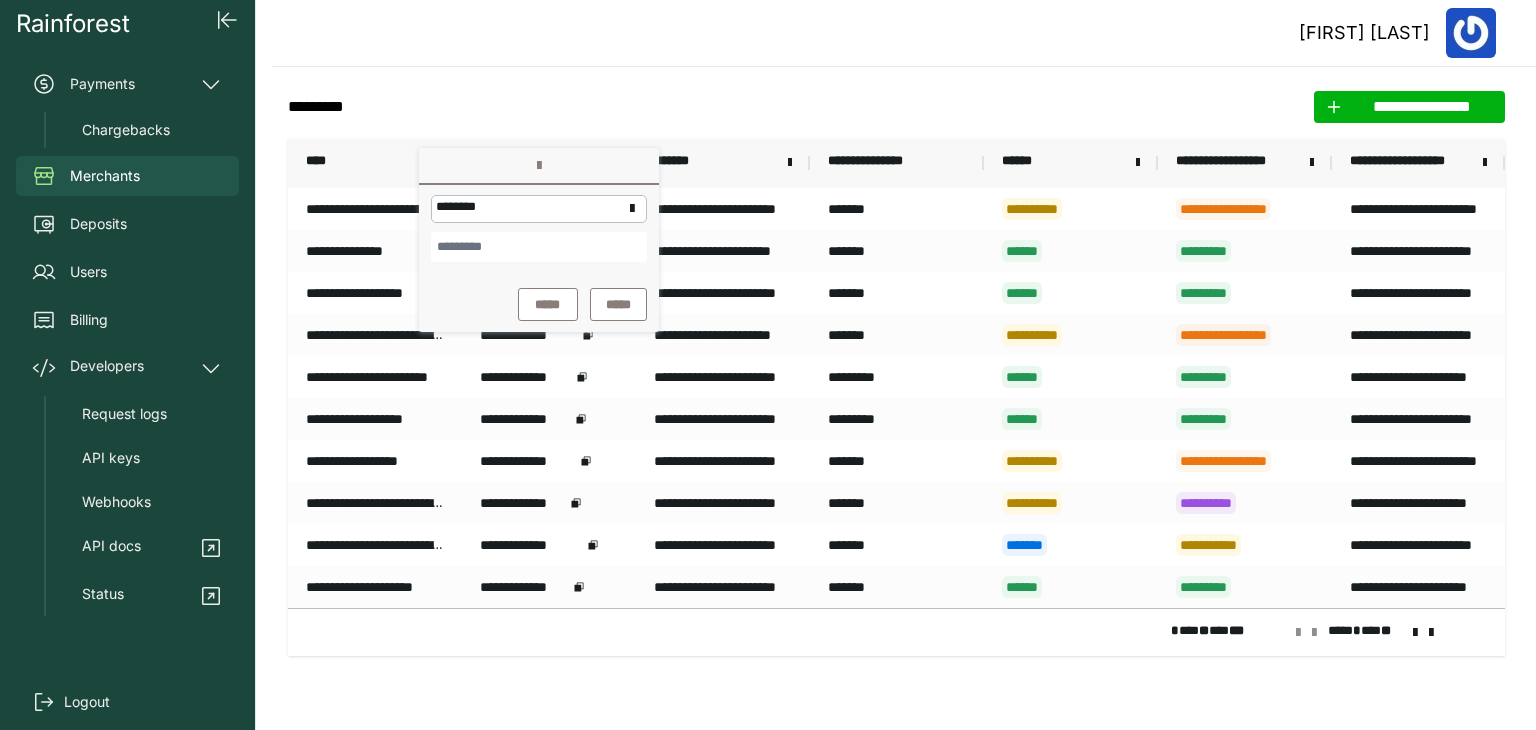 click at bounding box center (539, 247) 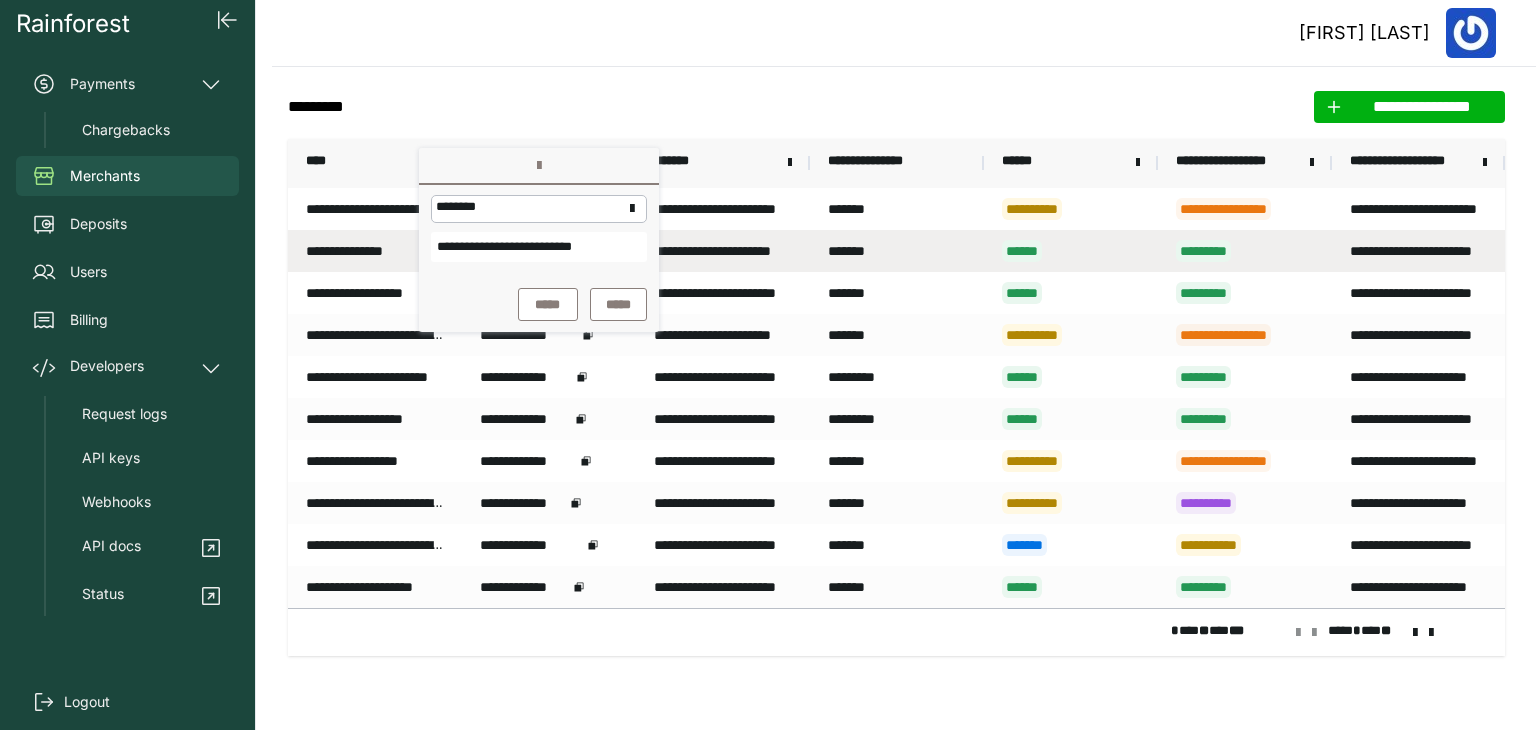 drag, startPoint x: 524, startPoint y: 247, endPoint x: 669, endPoint y: 245, distance: 145.0138 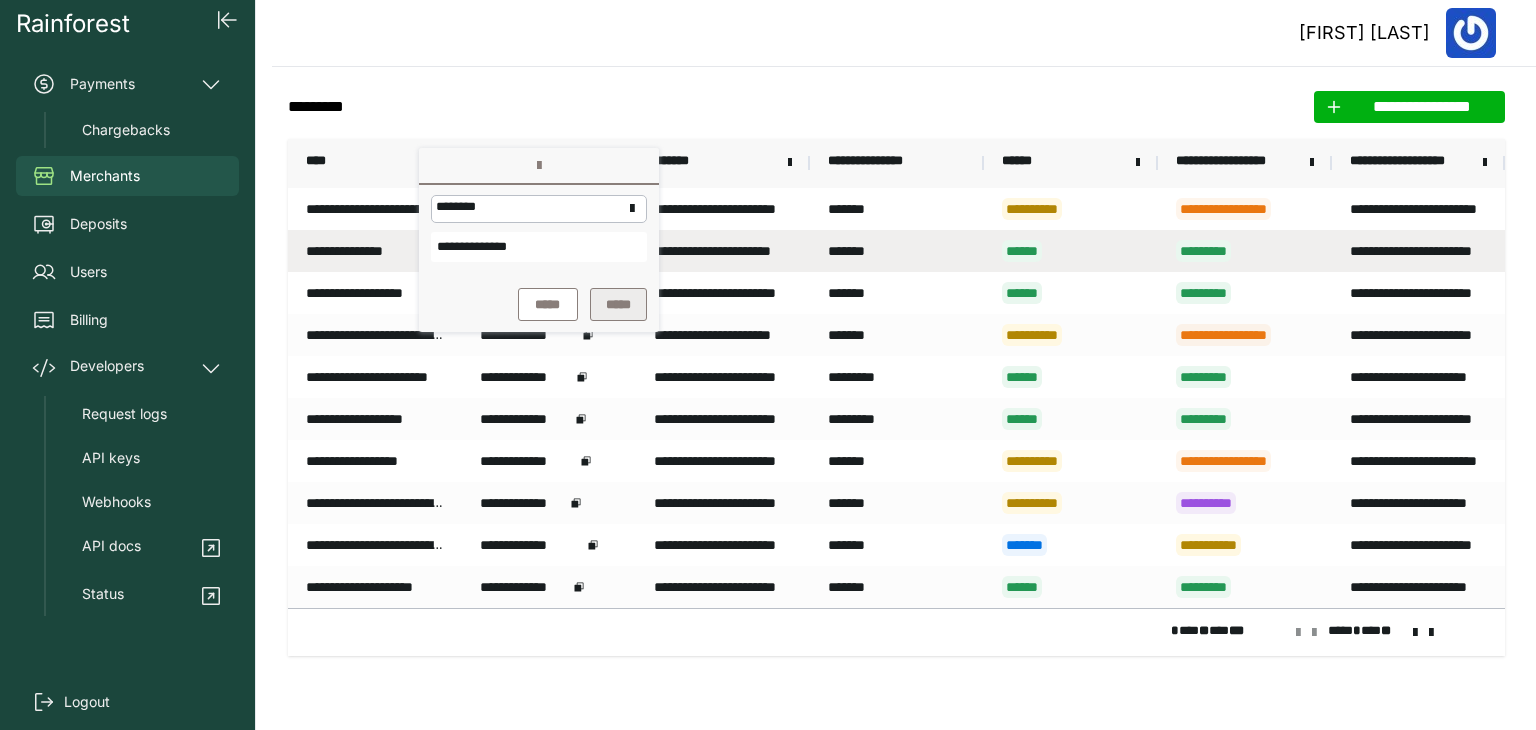 type on "**********" 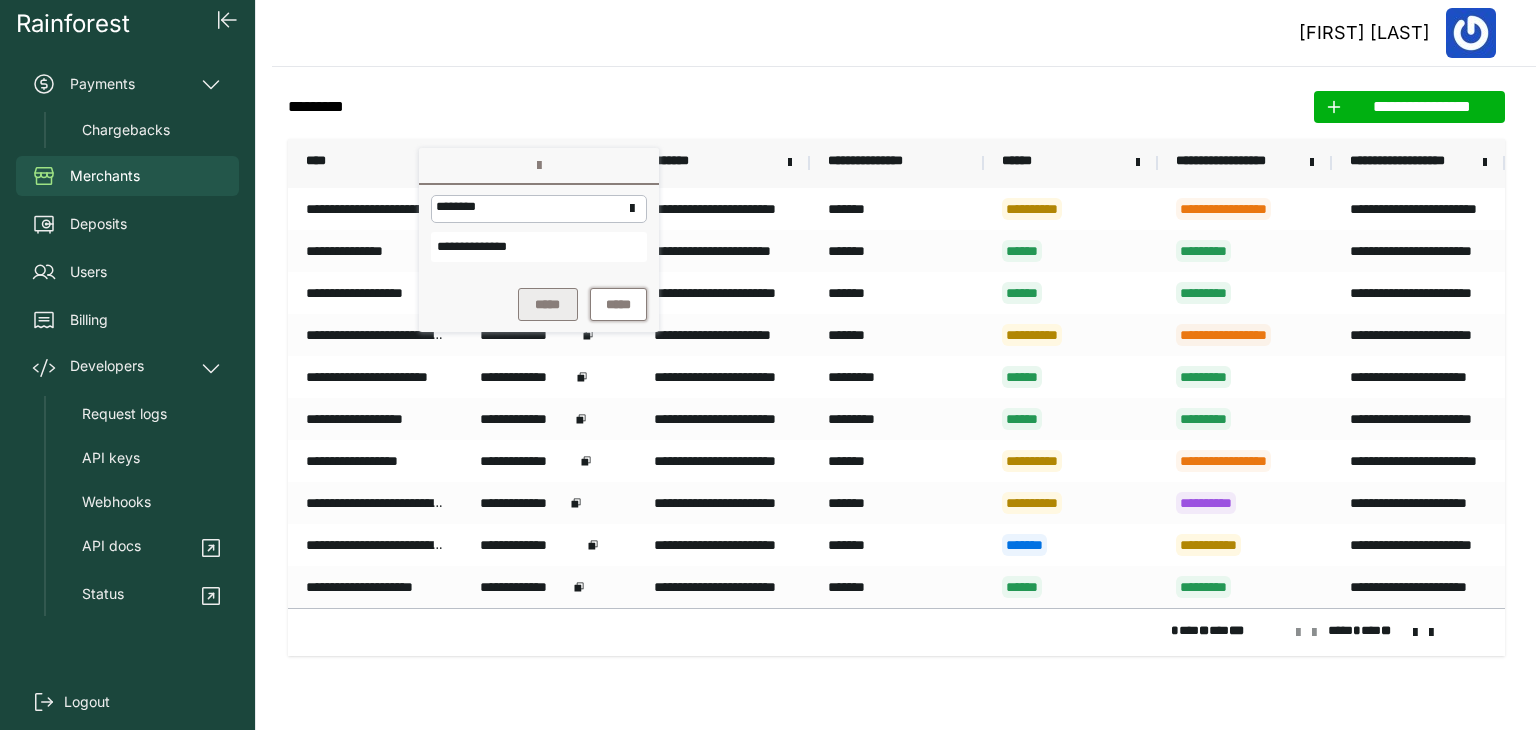 drag, startPoint x: 588, startPoint y: 297, endPoint x: 576, endPoint y: 305, distance: 14.422205 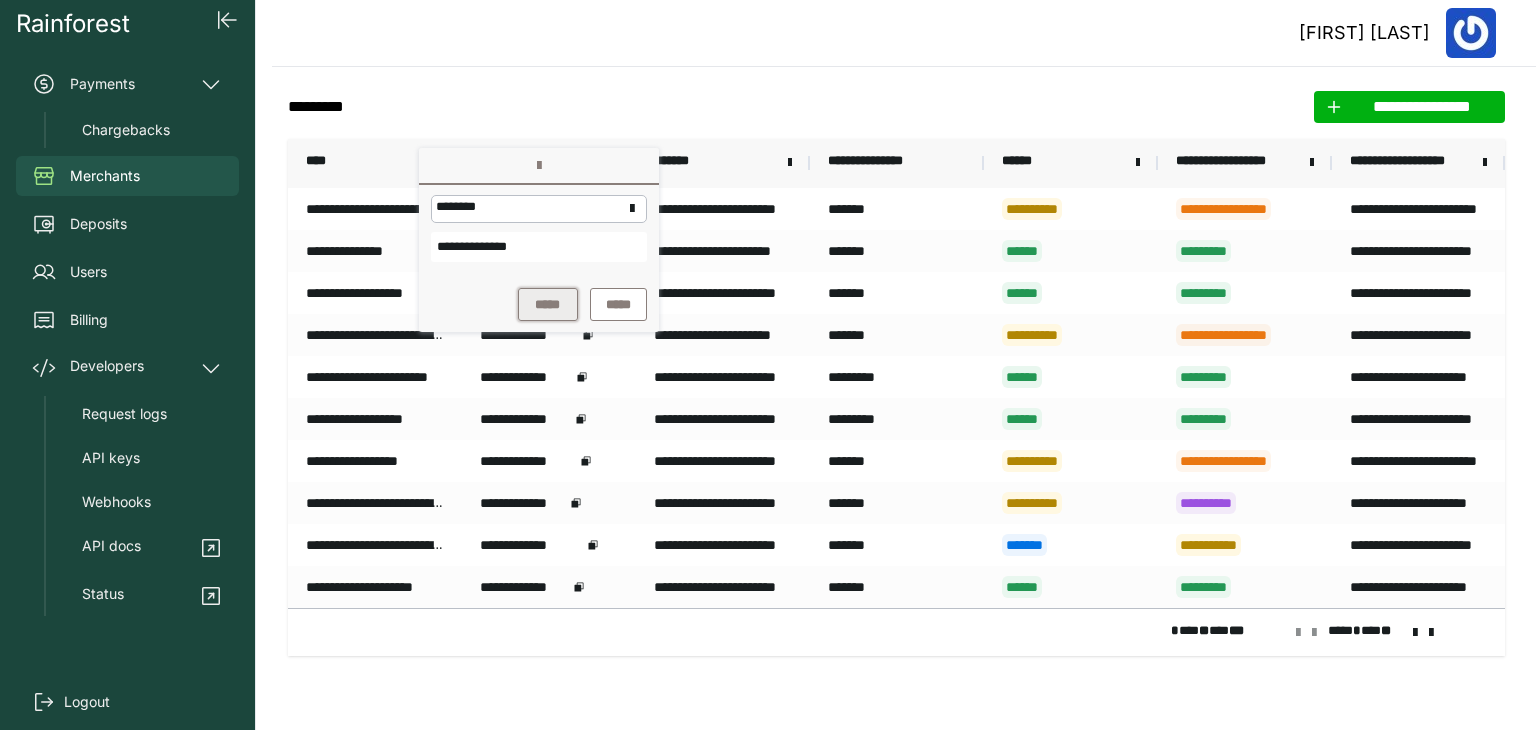 click on "*****" at bounding box center [548, 304] 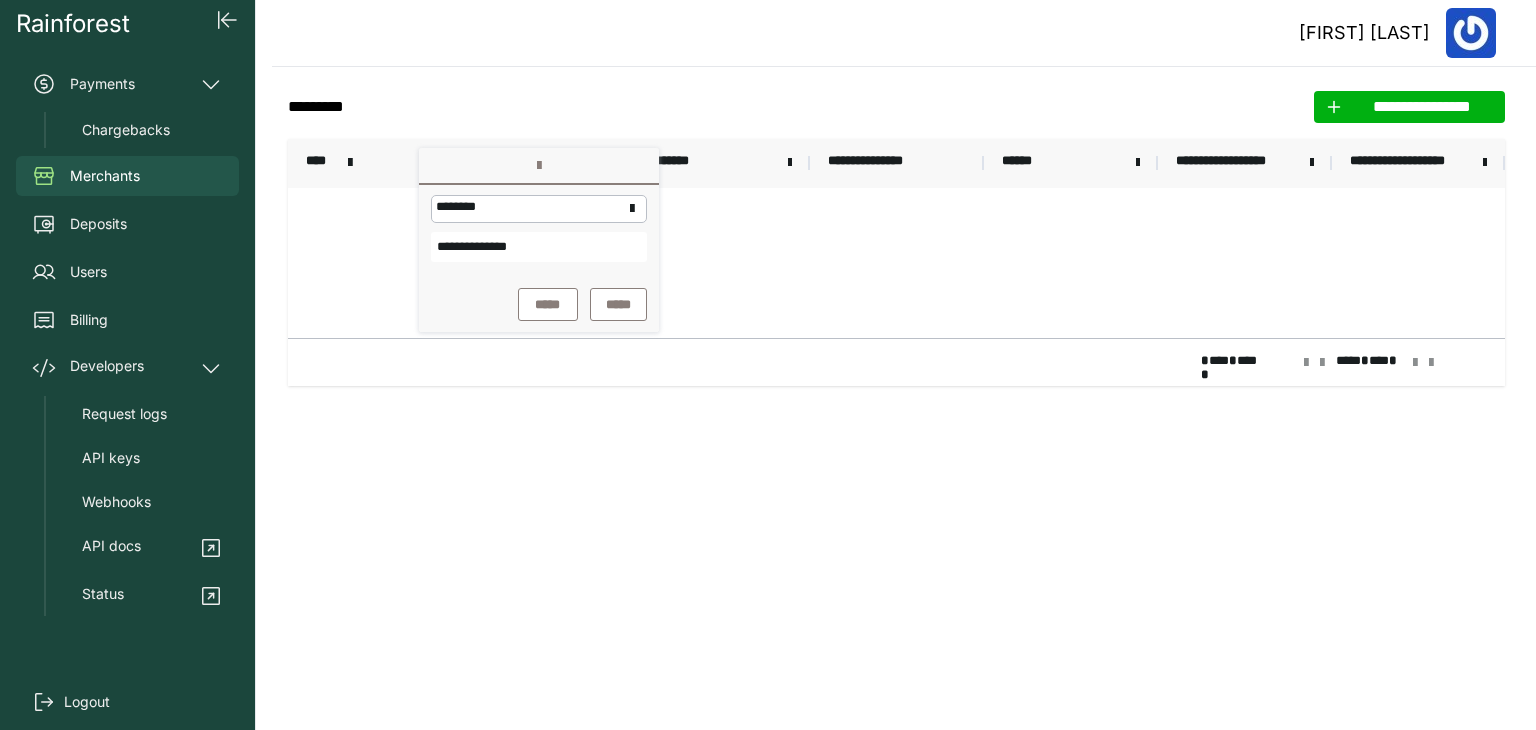 click on "**********" 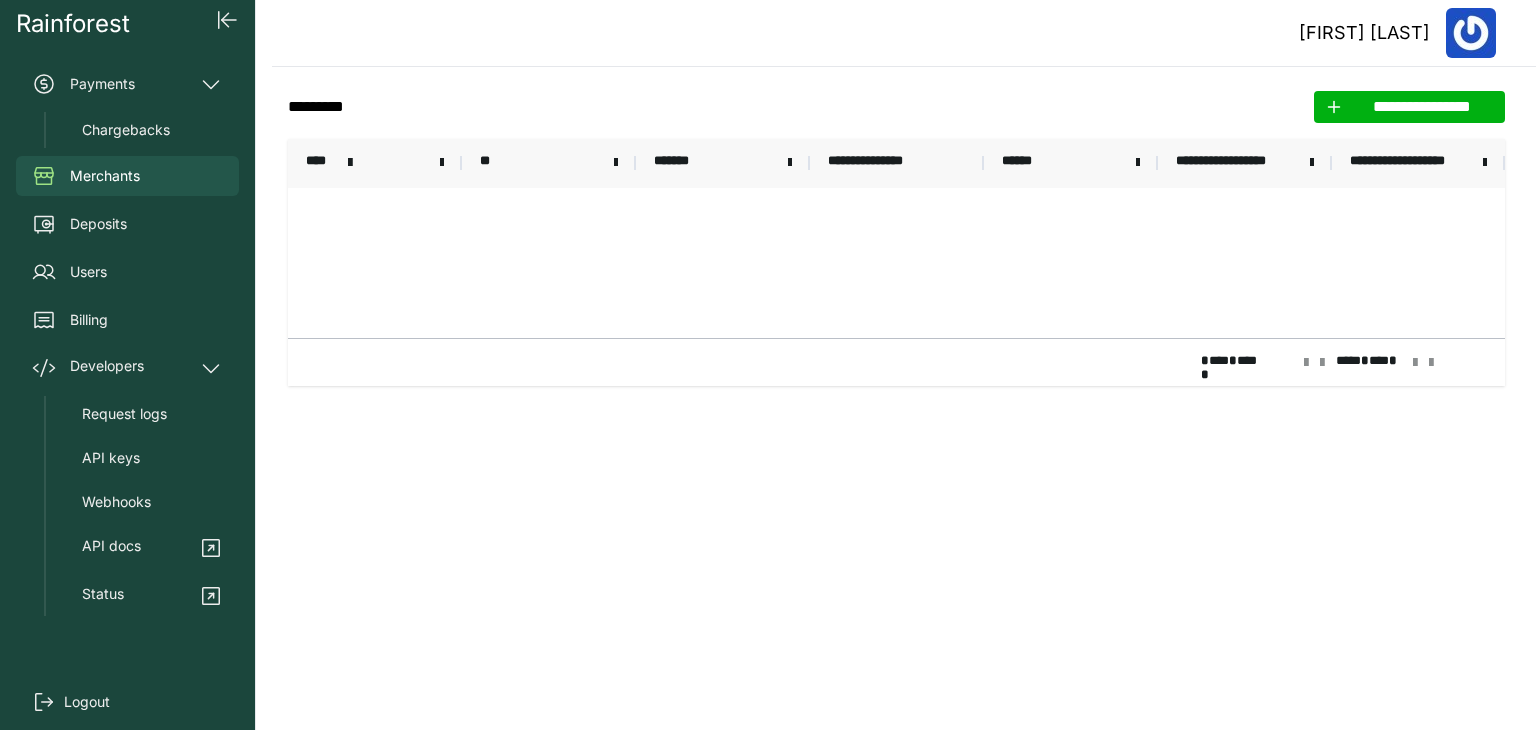 click on "**" at bounding box center (549, 163) 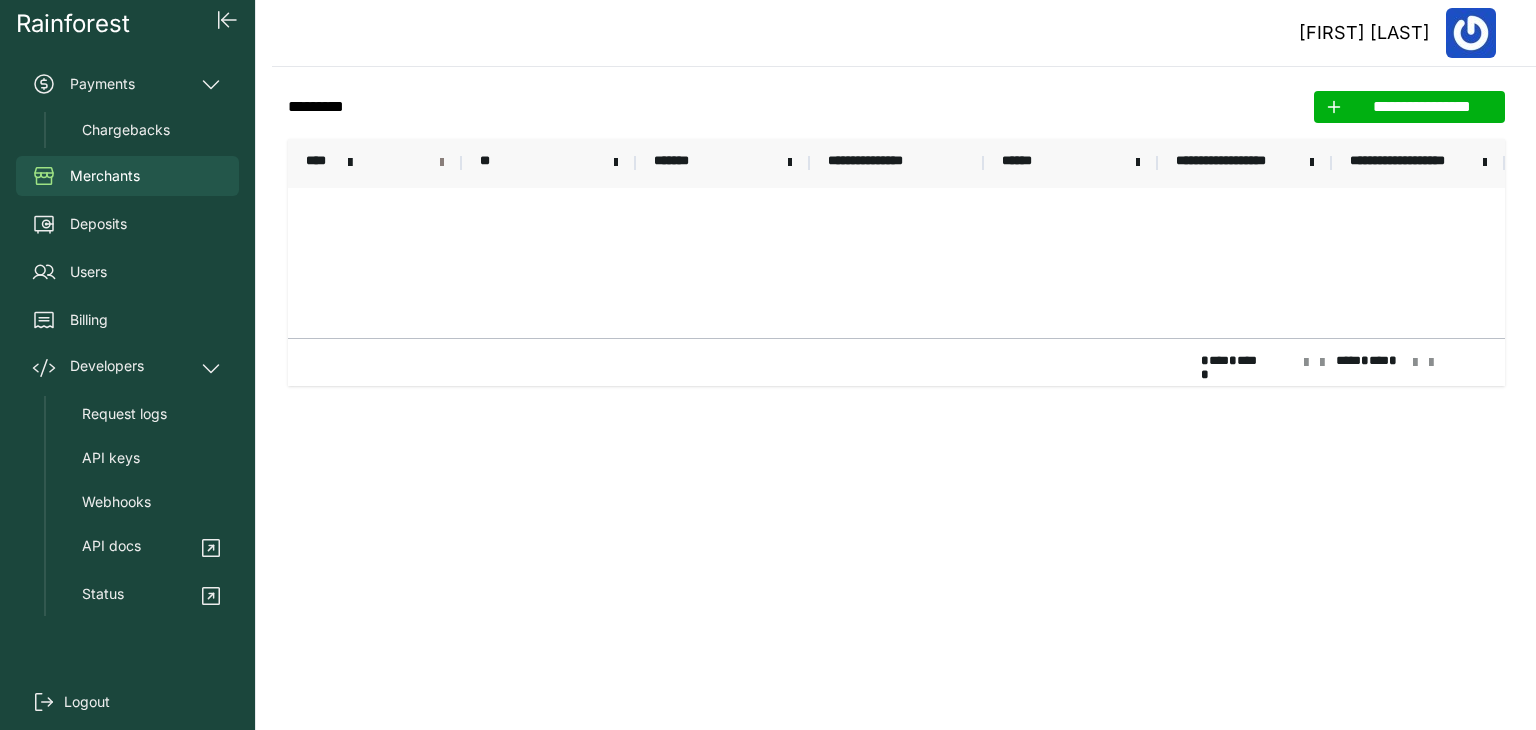 click at bounding box center [442, 163] 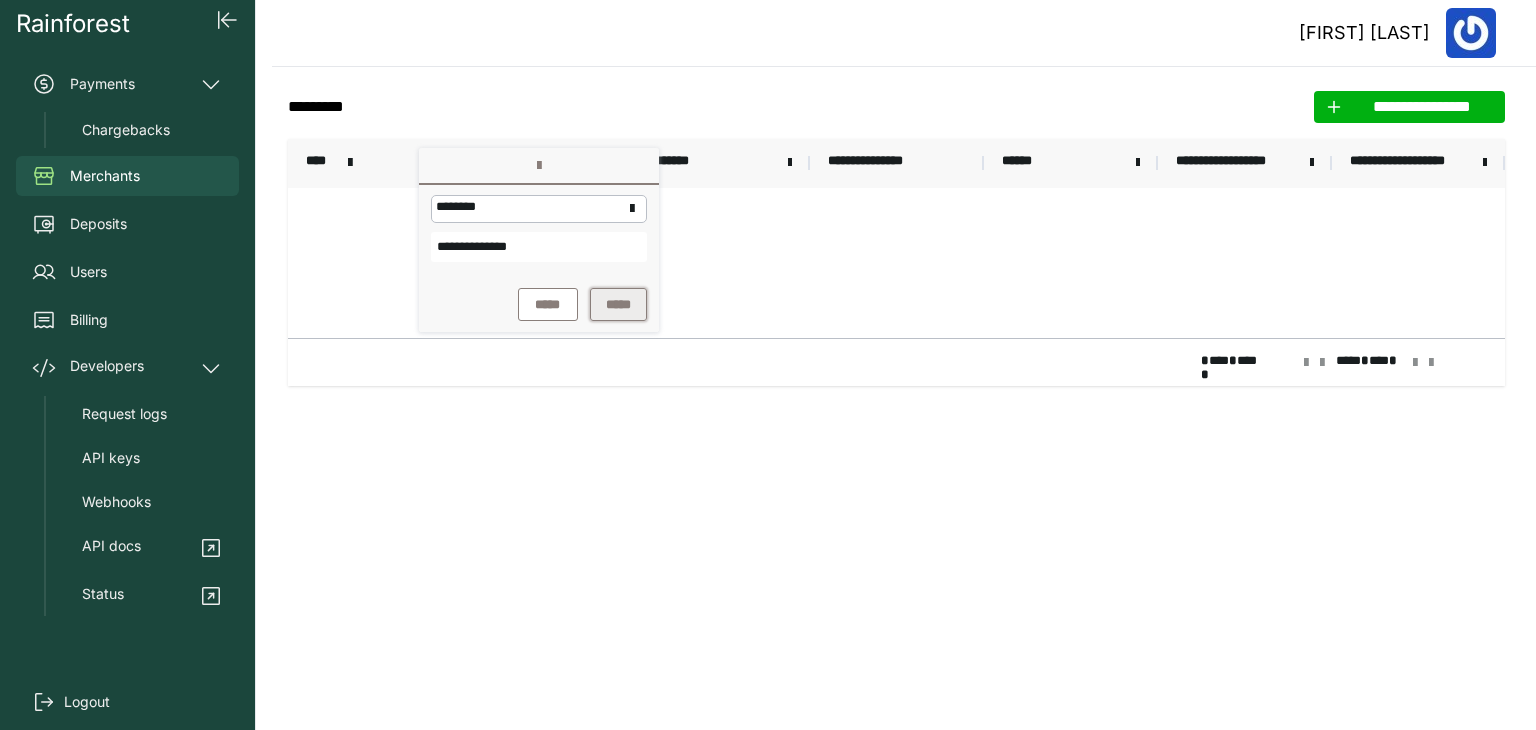 click on "*****" at bounding box center [618, 304] 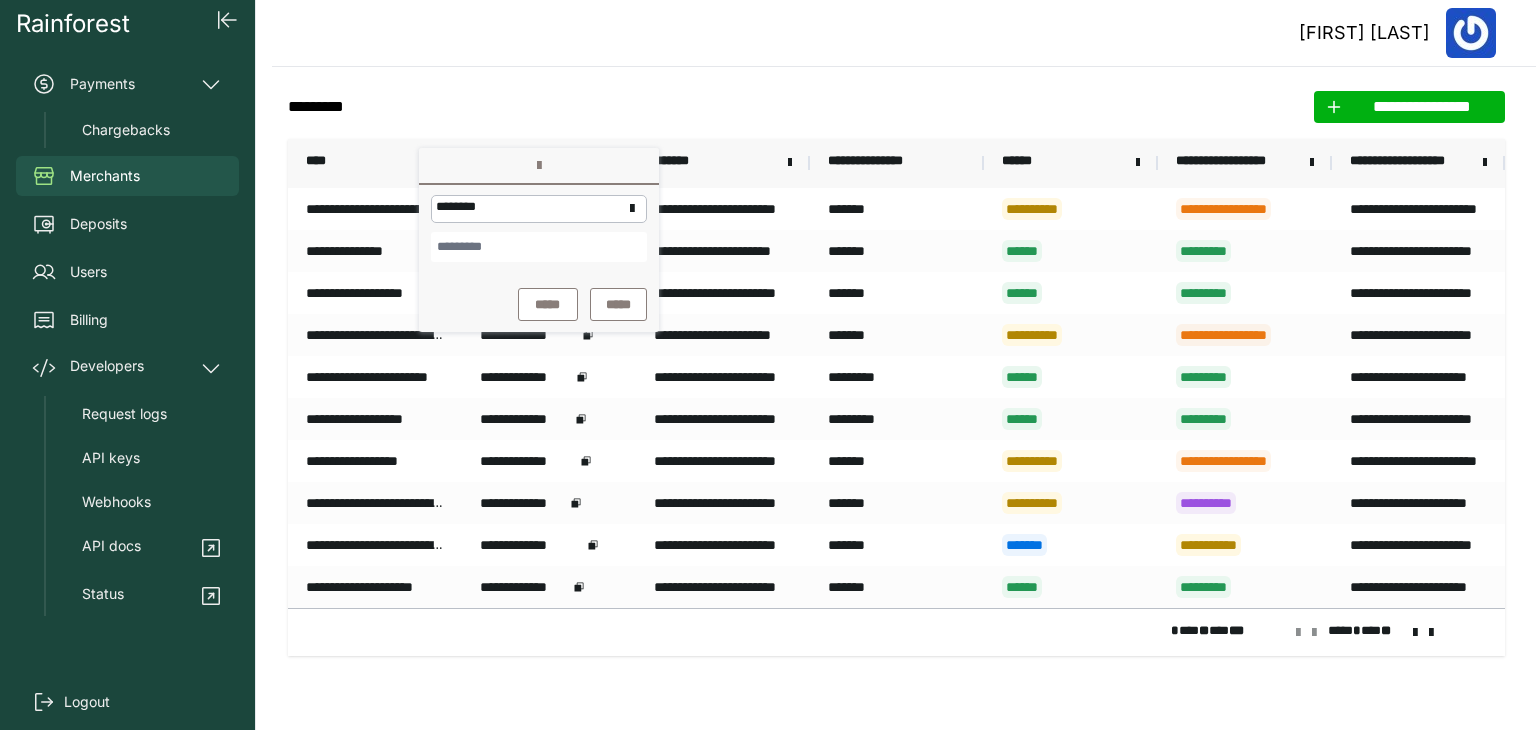 click at bounding box center [539, 166] 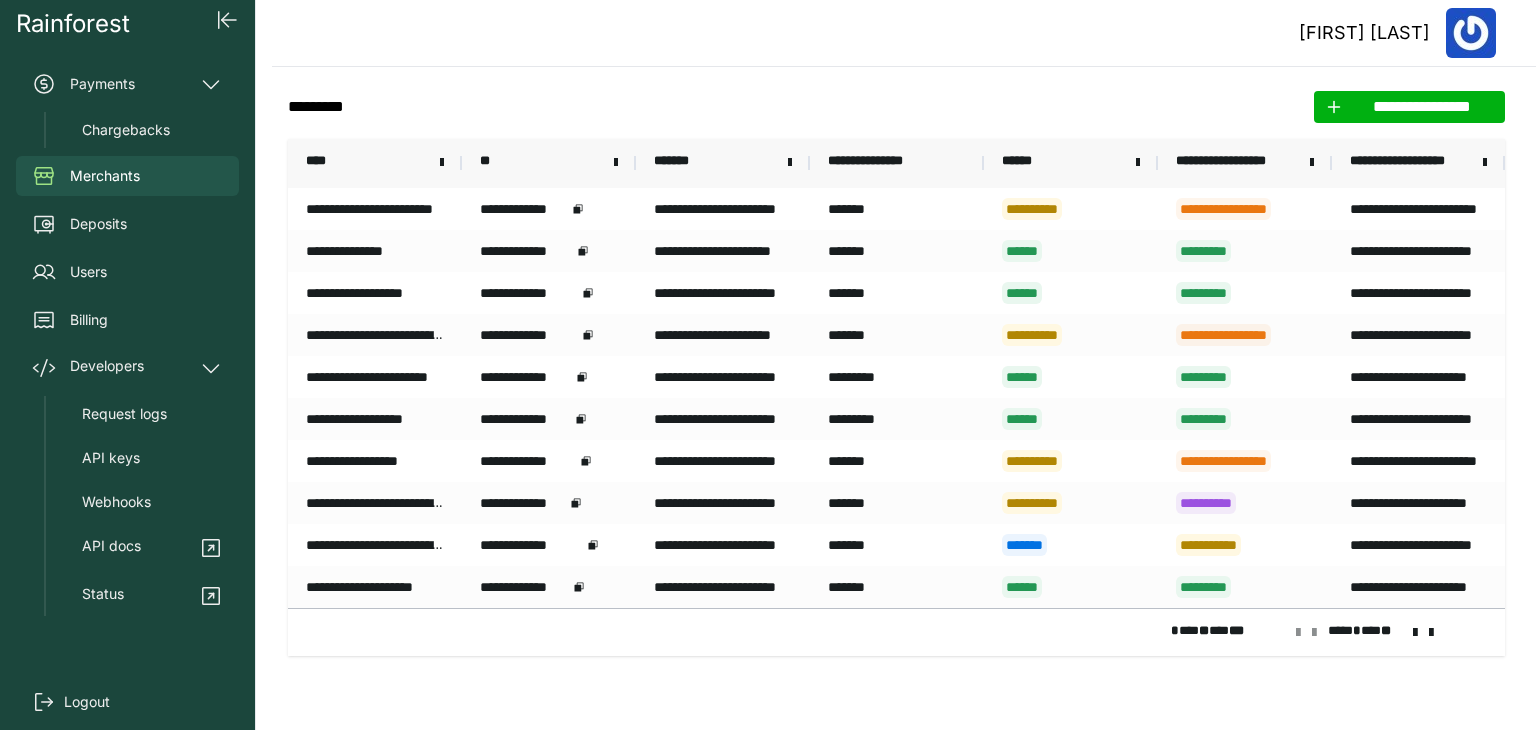 click on "**" at bounding box center [549, 163] 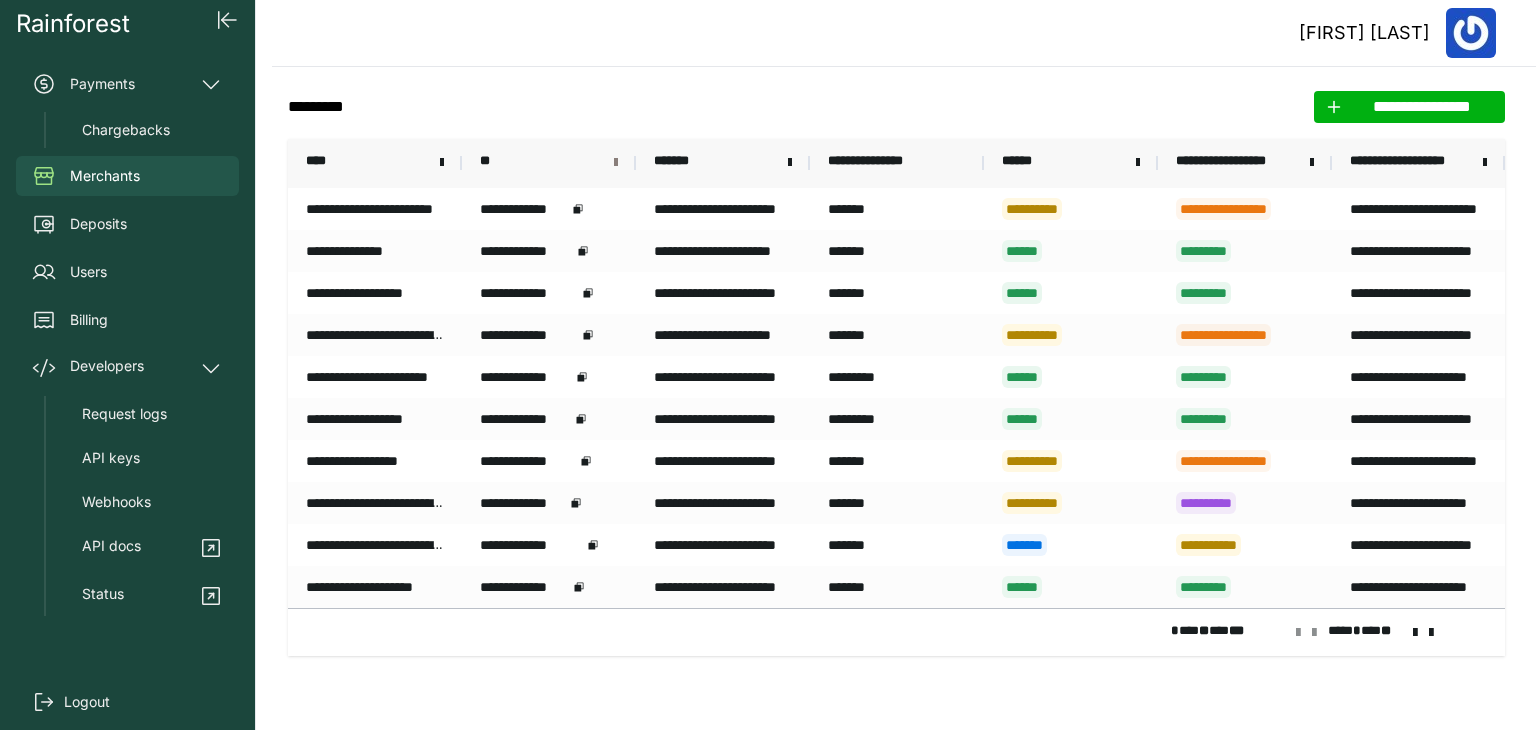 click at bounding box center [616, 163] 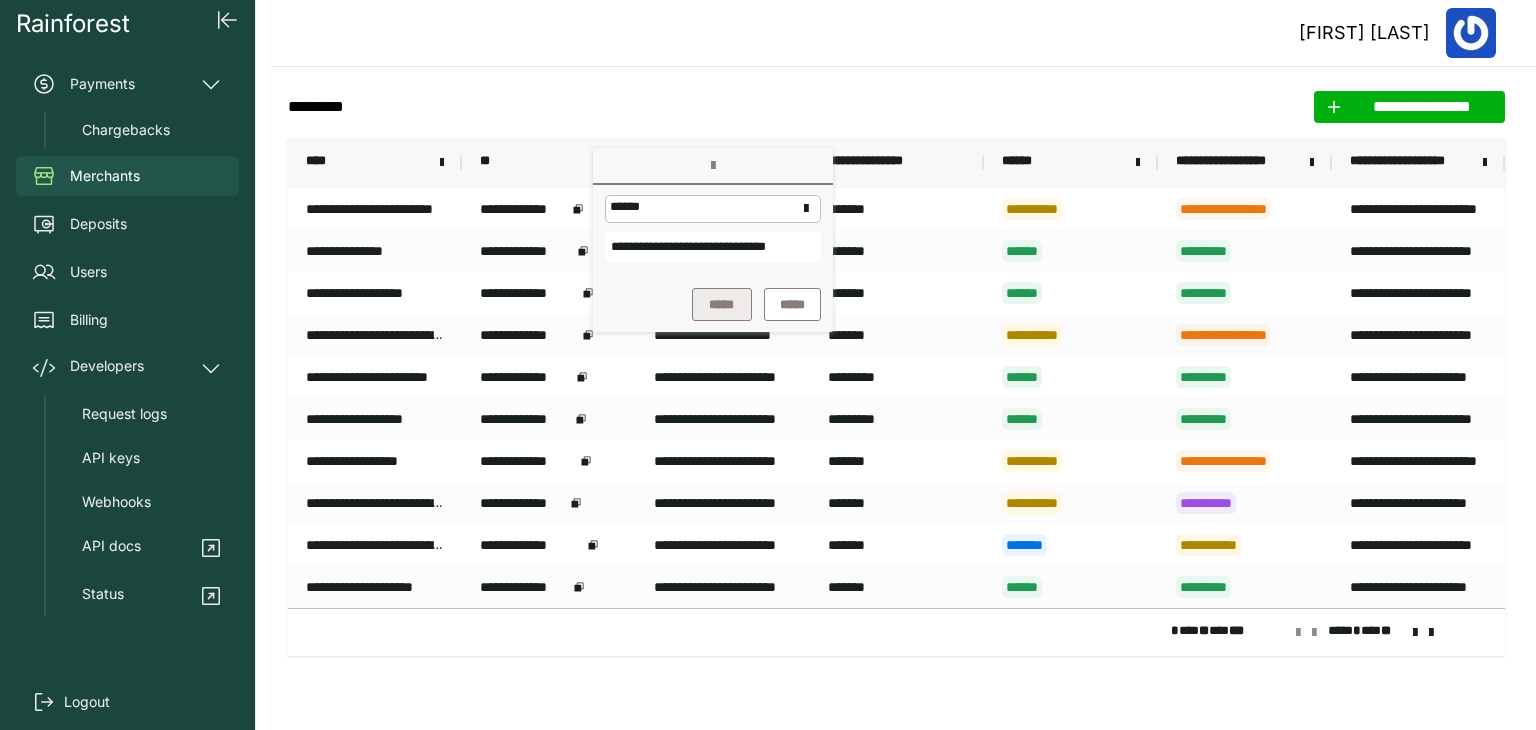 scroll, scrollTop: 0, scrollLeft: 36, axis: horizontal 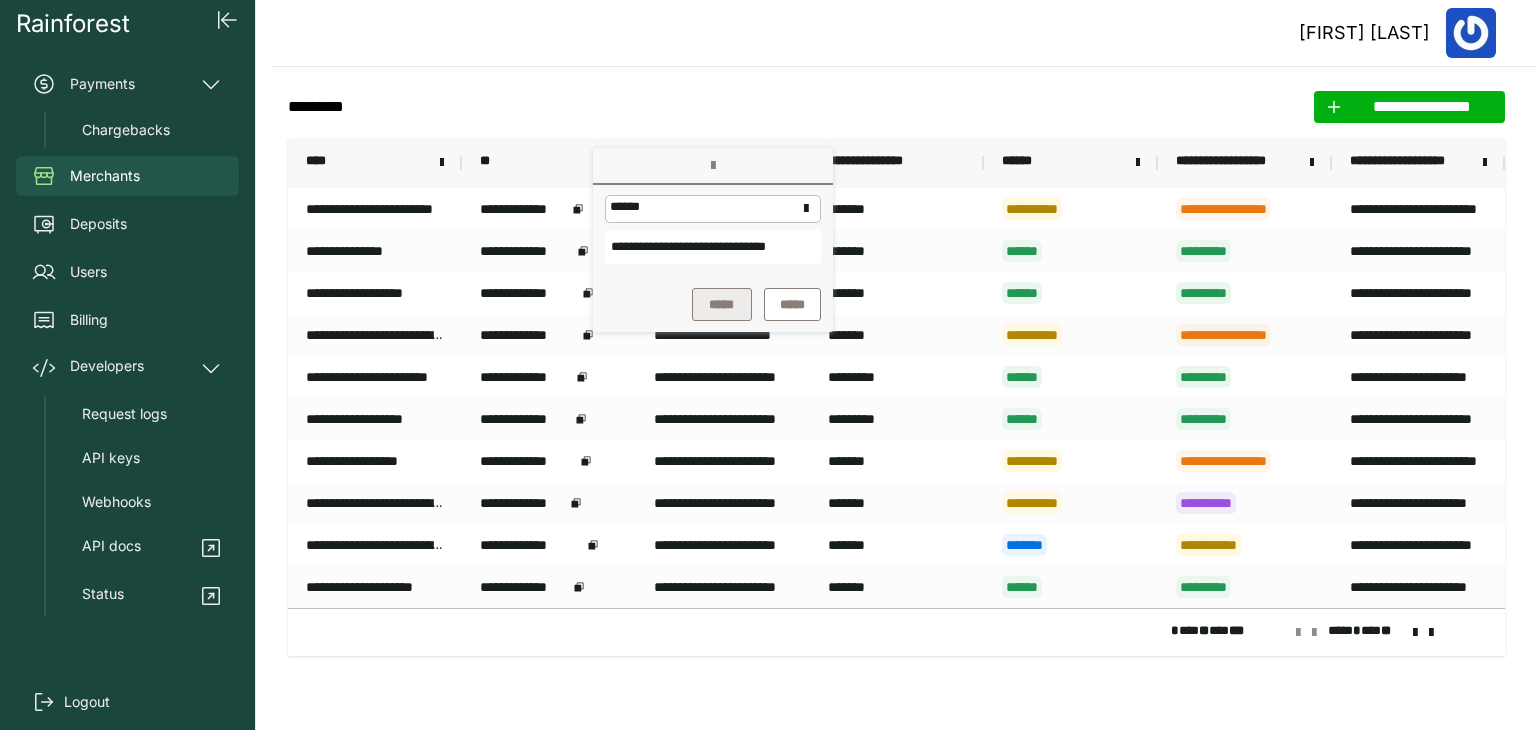 type on "**********" 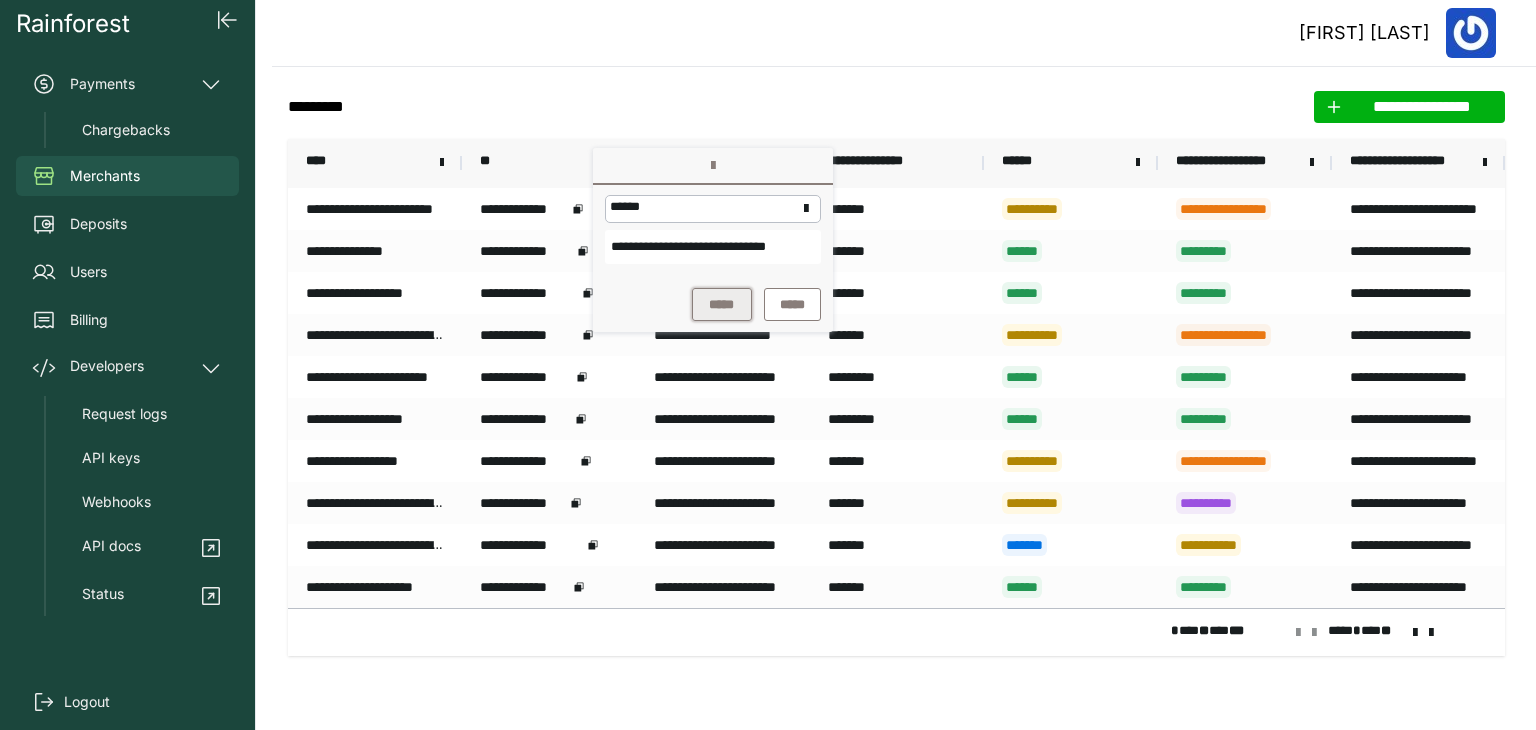 scroll, scrollTop: 0, scrollLeft: 0, axis: both 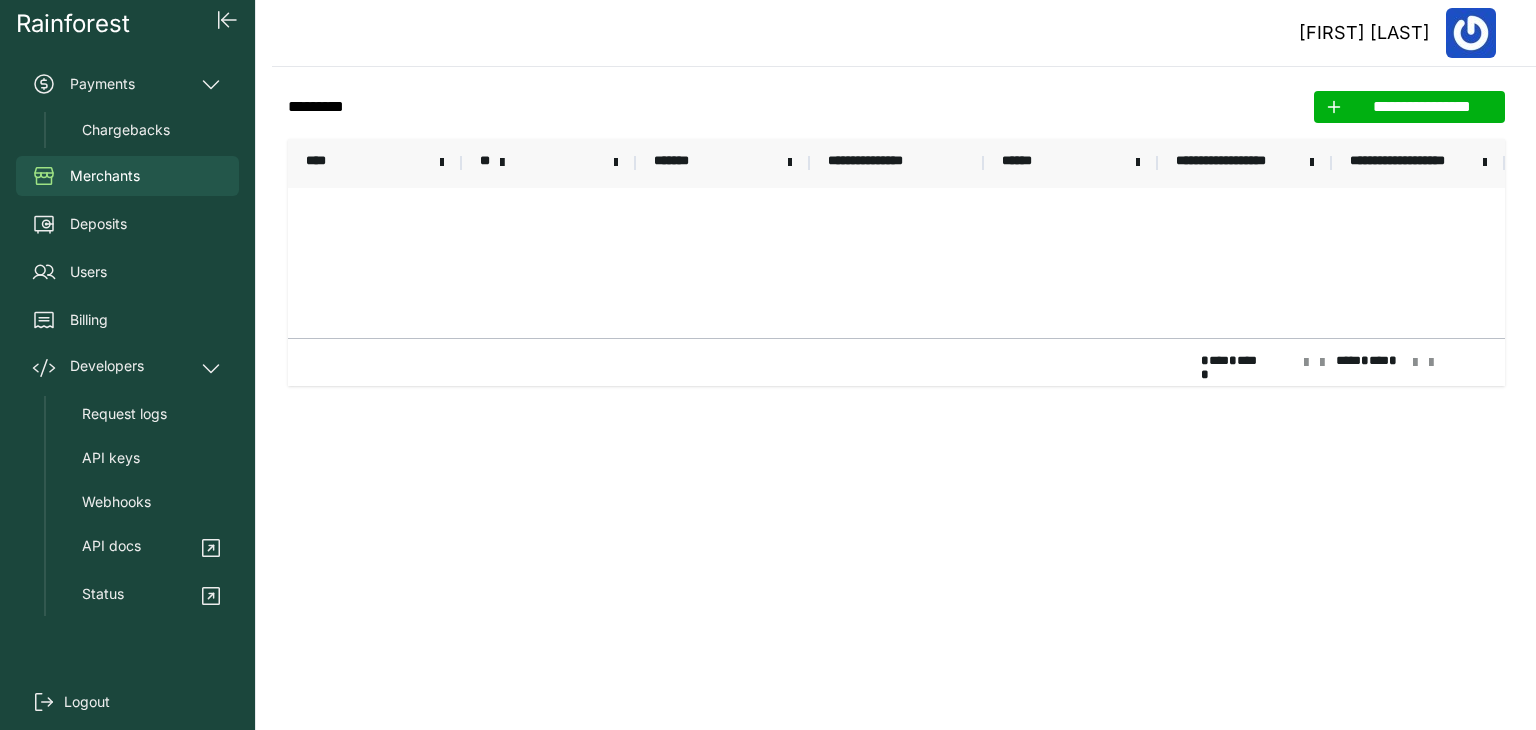 click on "**********" 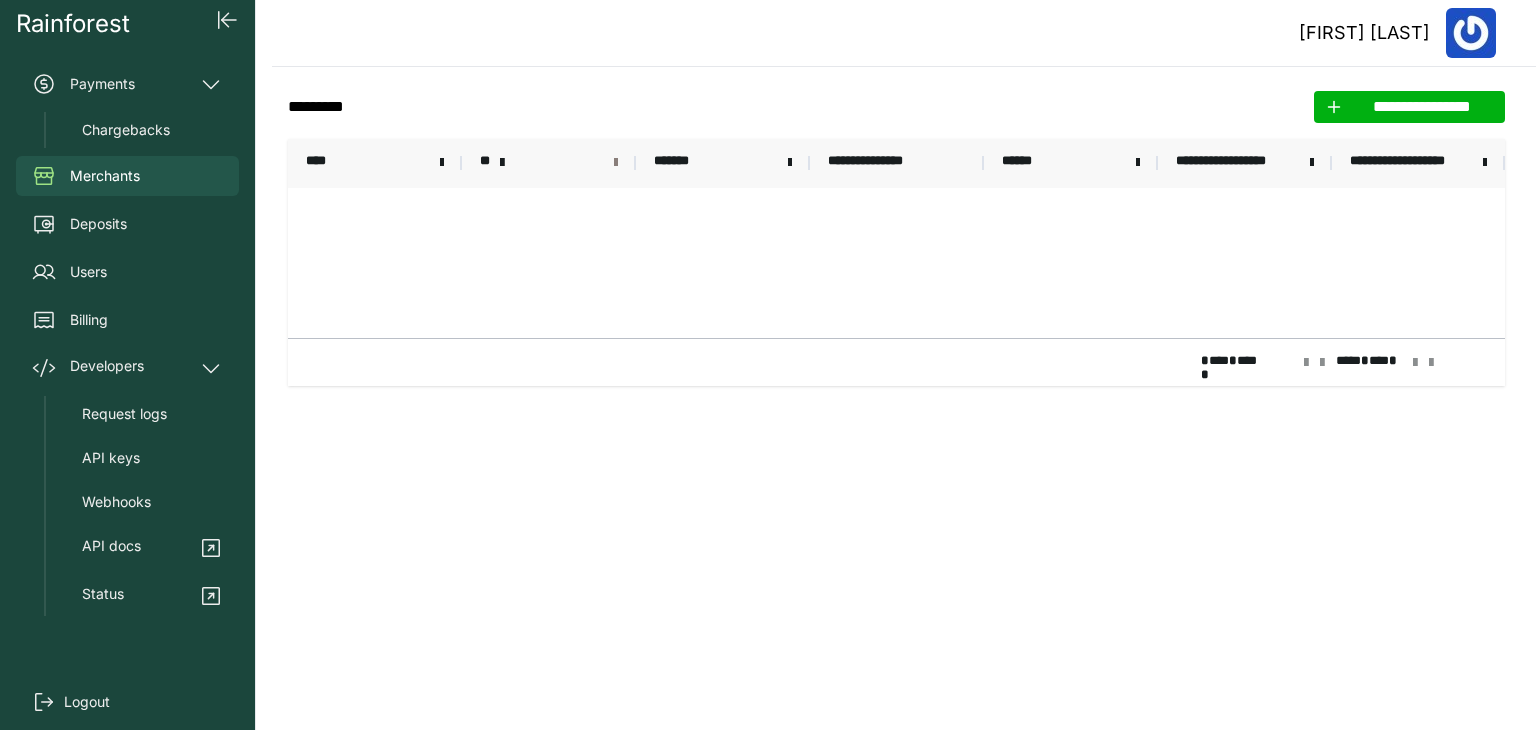 click at bounding box center [616, 163] 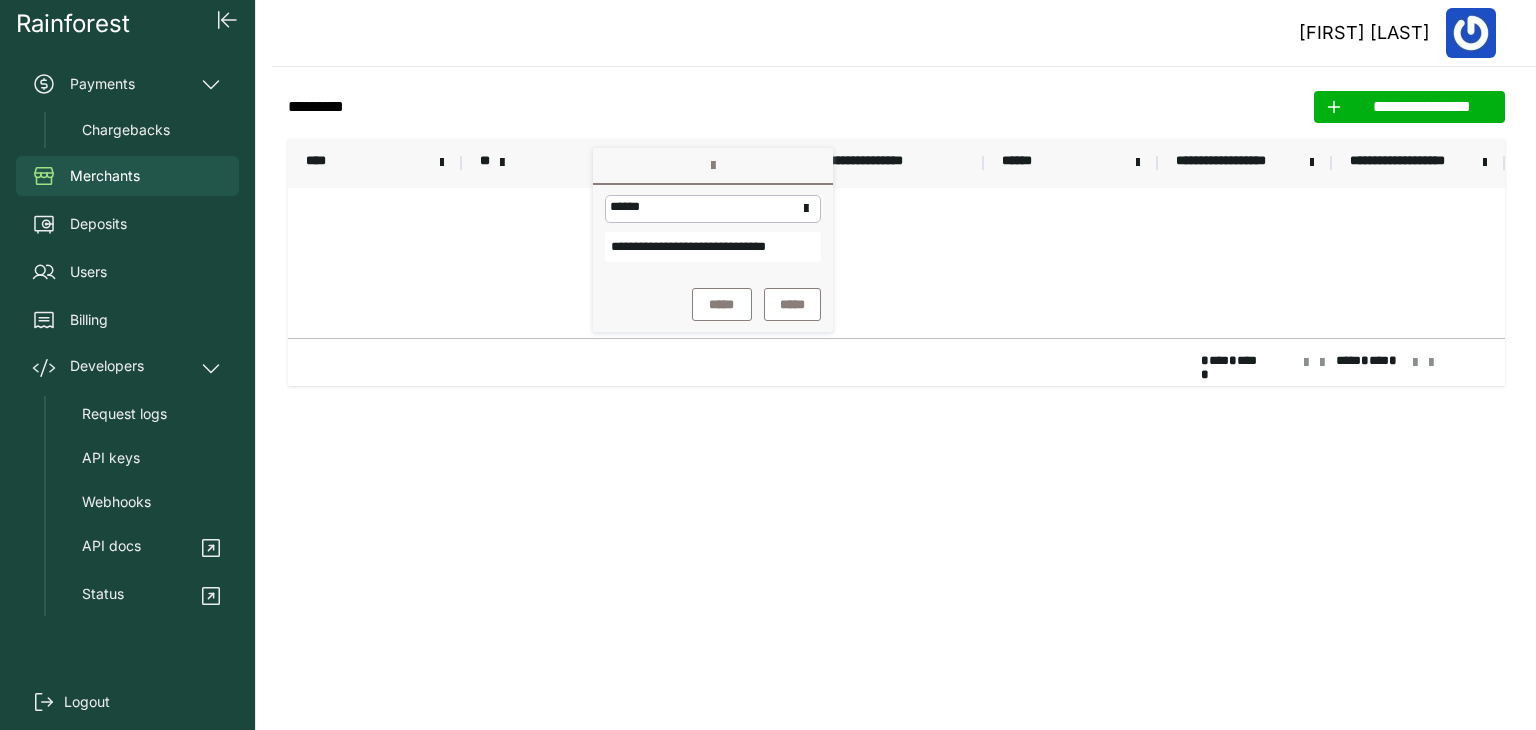scroll, scrollTop: 0, scrollLeft: 36, axis: horizontal 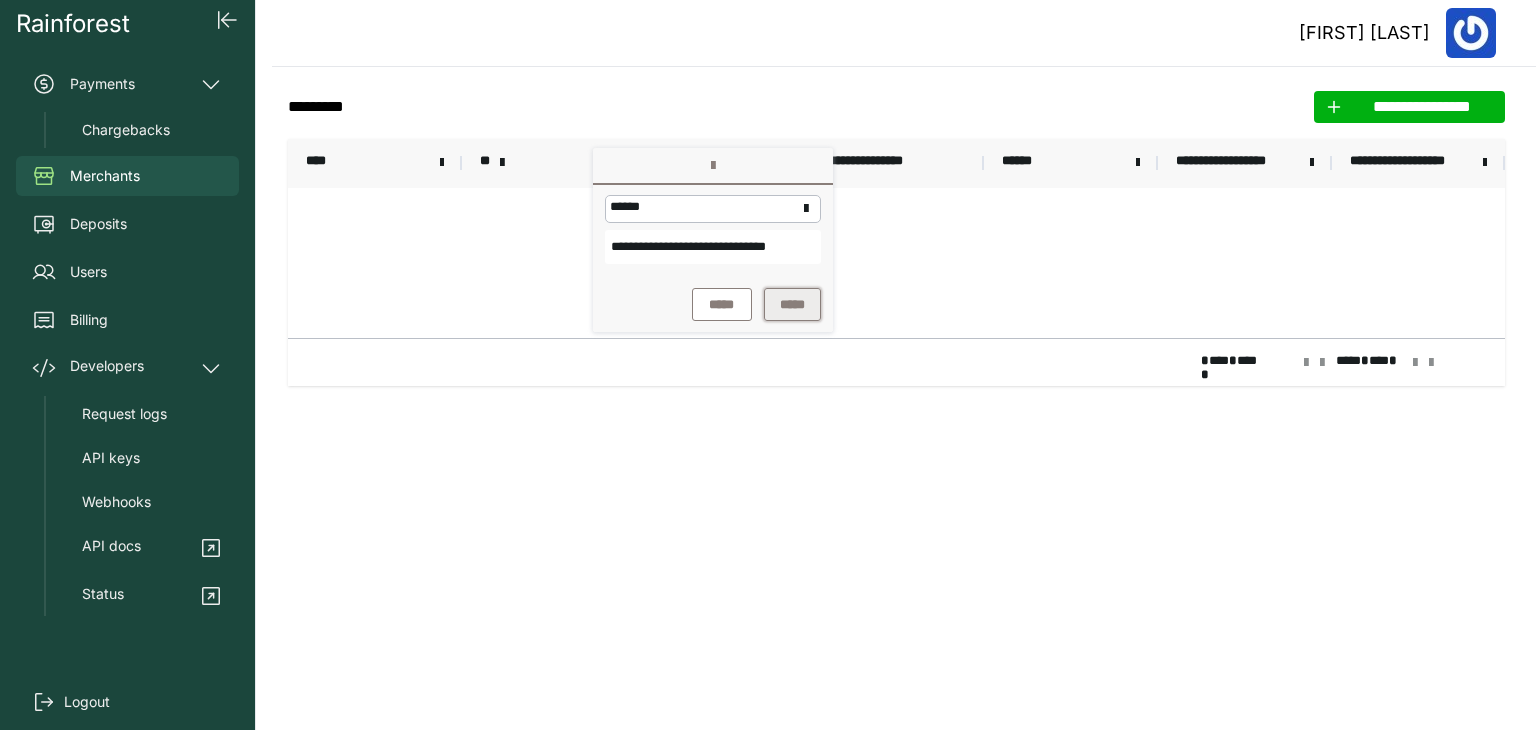 click on "*****" at bounding box center [792, 304] 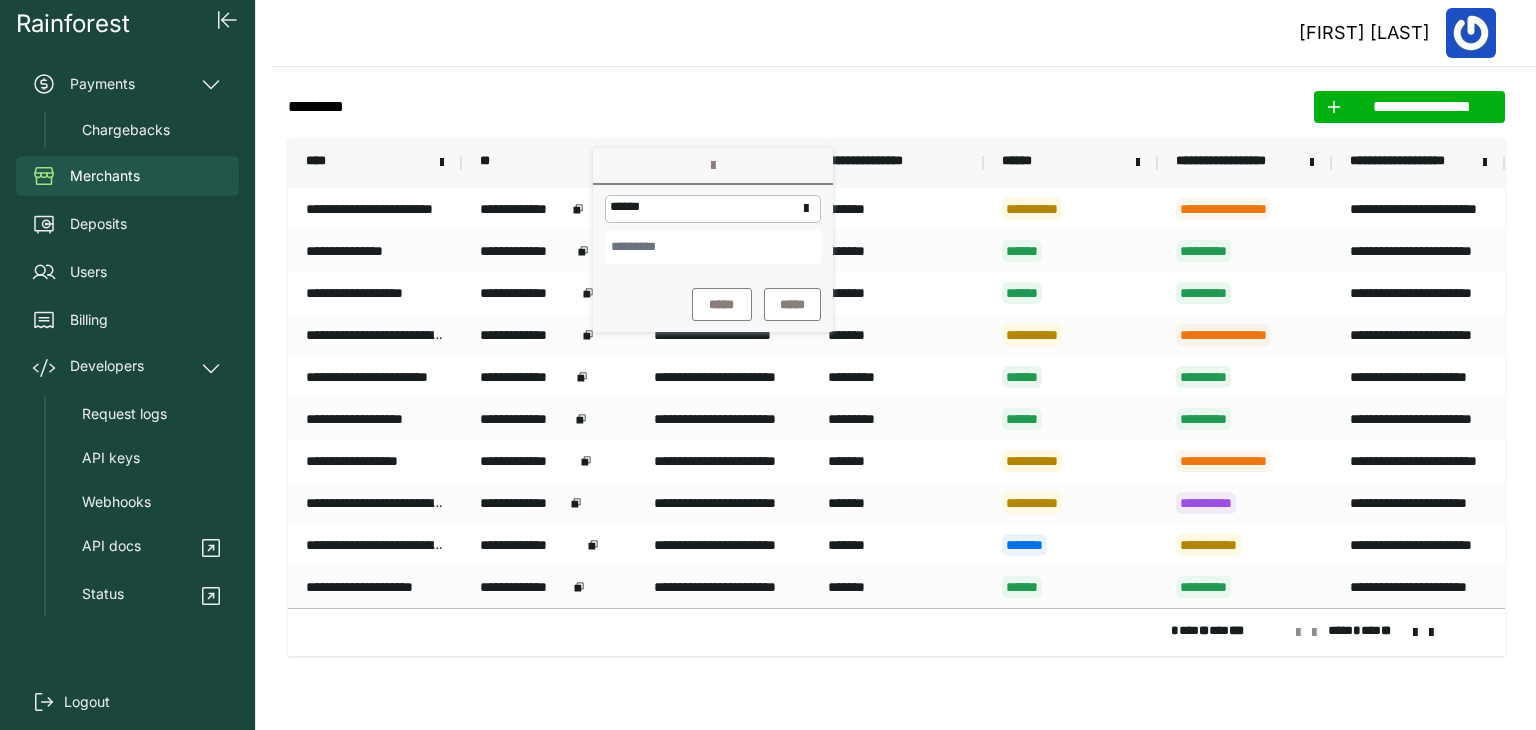 click on "**********" 